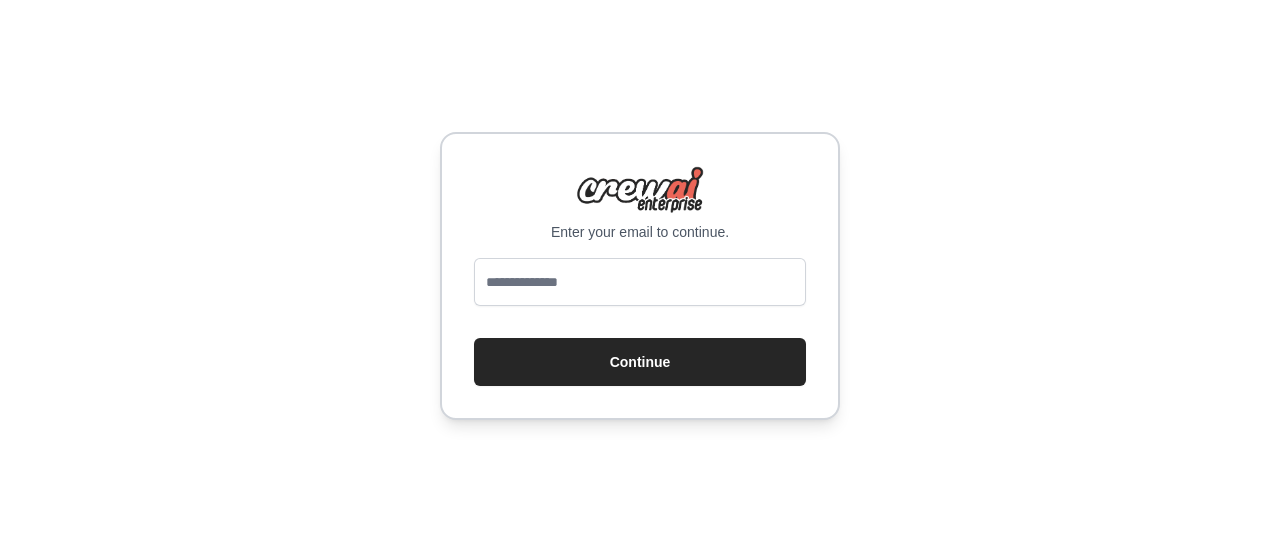 scroll, scrollTop: 0, scrollLeft: 0, axis: both 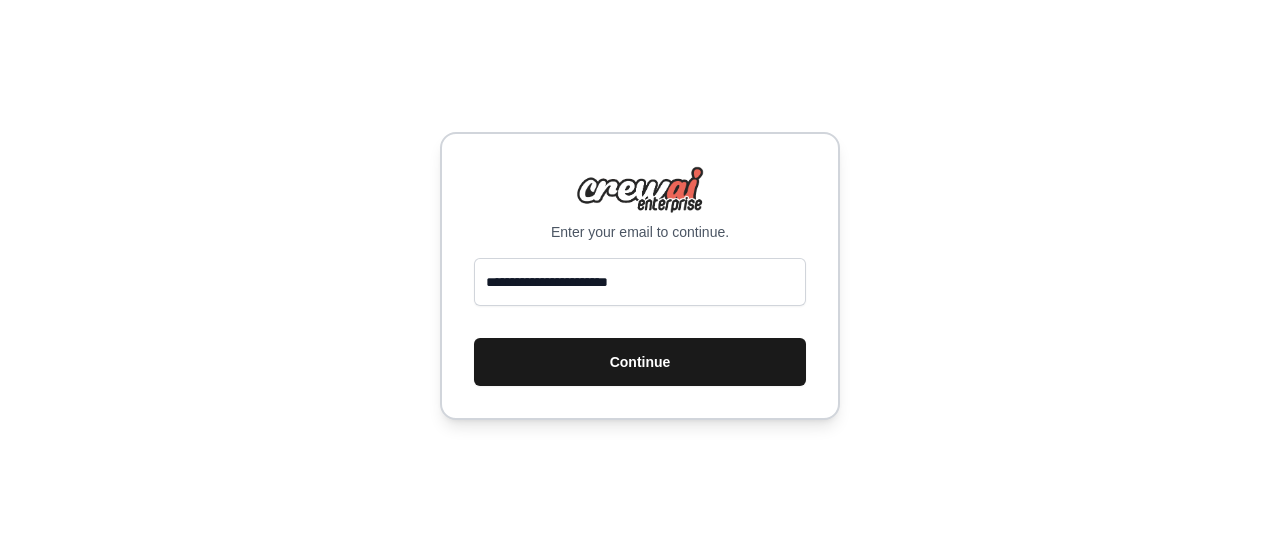 click on "Continue" at bounding box center [640, 362] 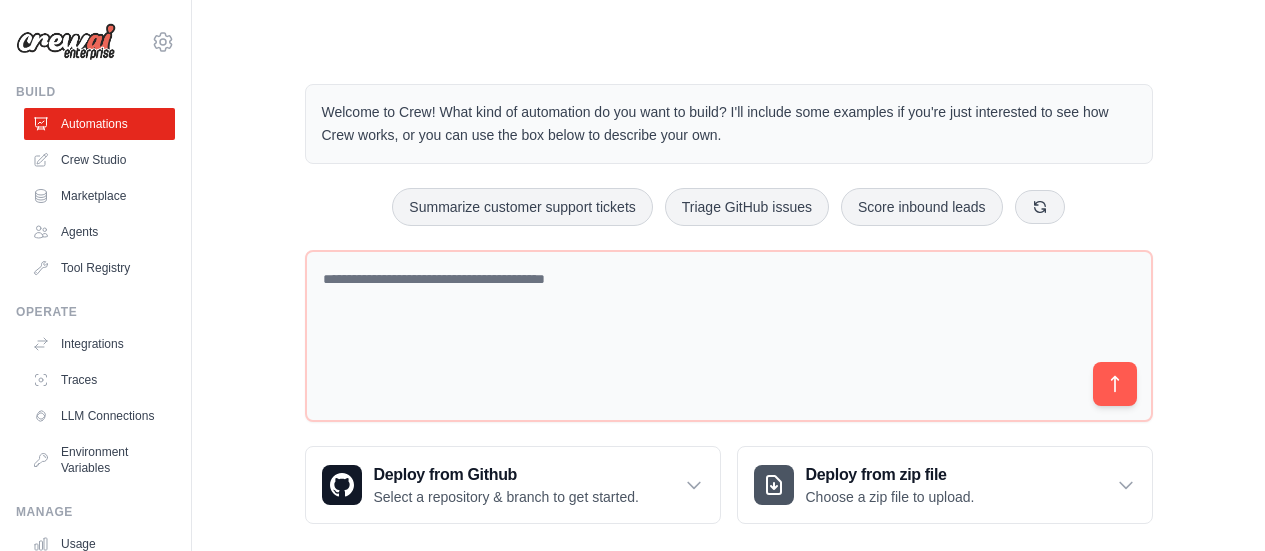 scroll, scrollTop: 0, scrollLeft: 0, axis: both 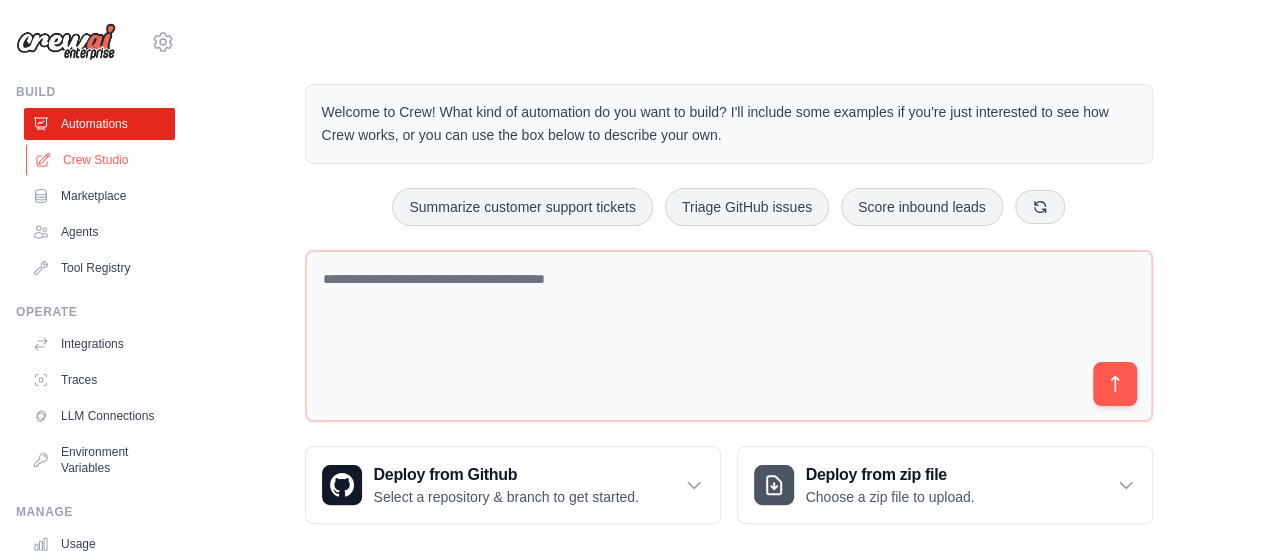 click on "Crew Studio" at bounding box center [101, 160] 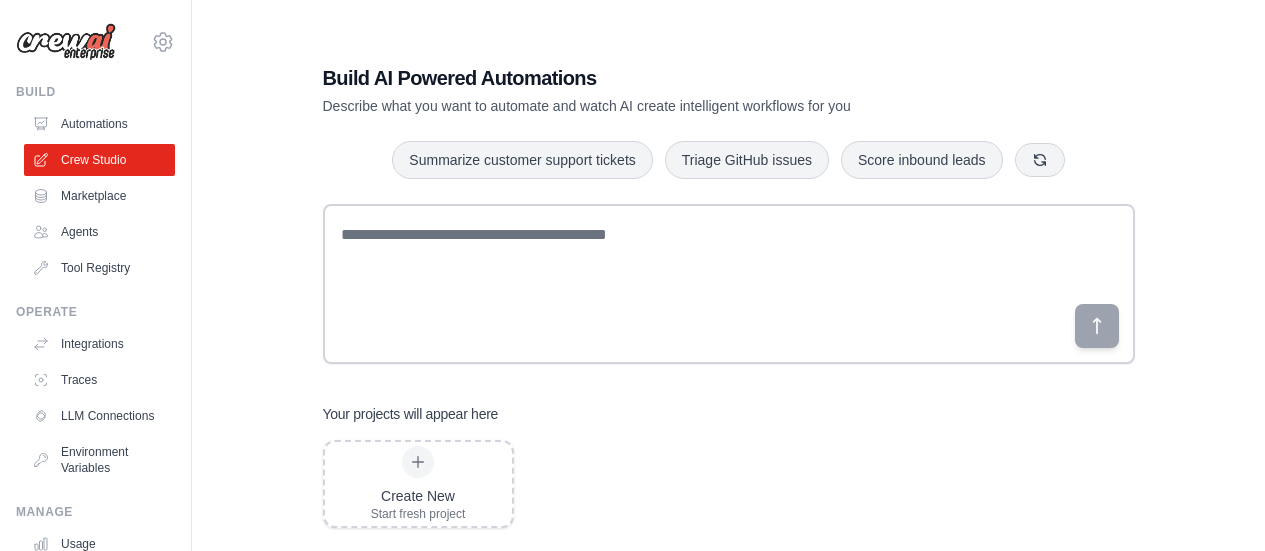 scroll, scrollTop: 0, scrollLeft: 0, axis: both 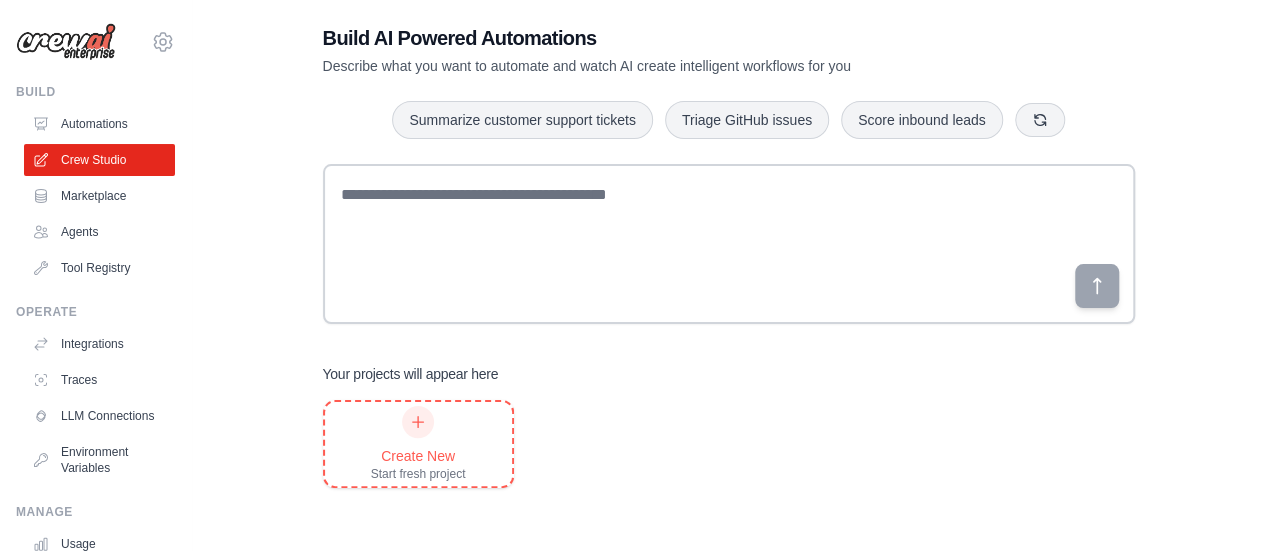click on "Create New" at bounding box center (418, 456) 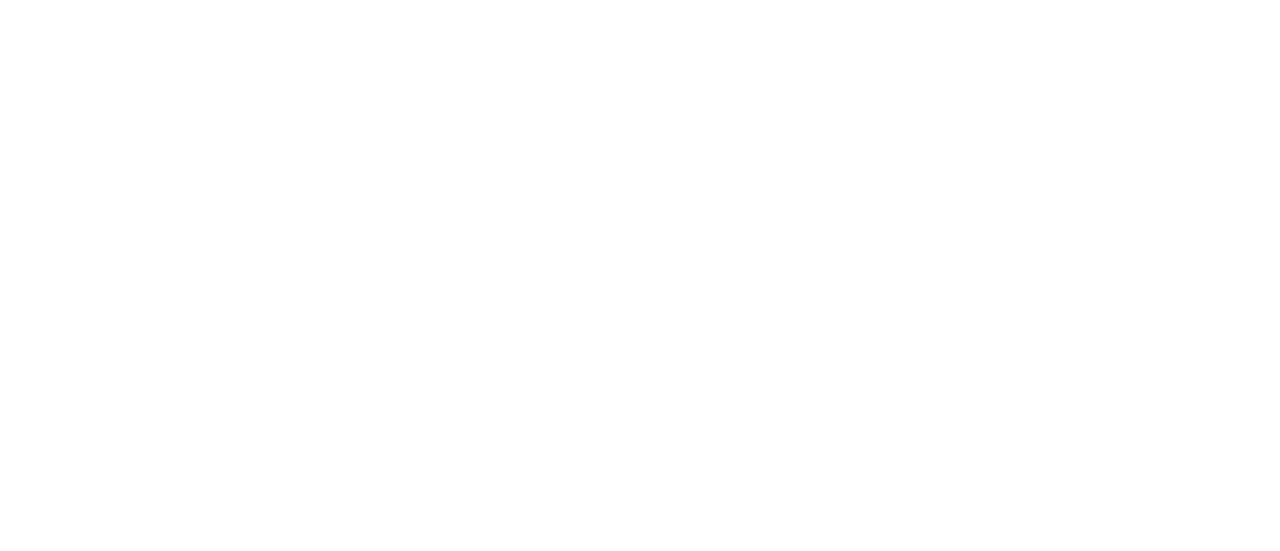 scroll, scrollTop: 0, scrollLeft: 0, axis: both 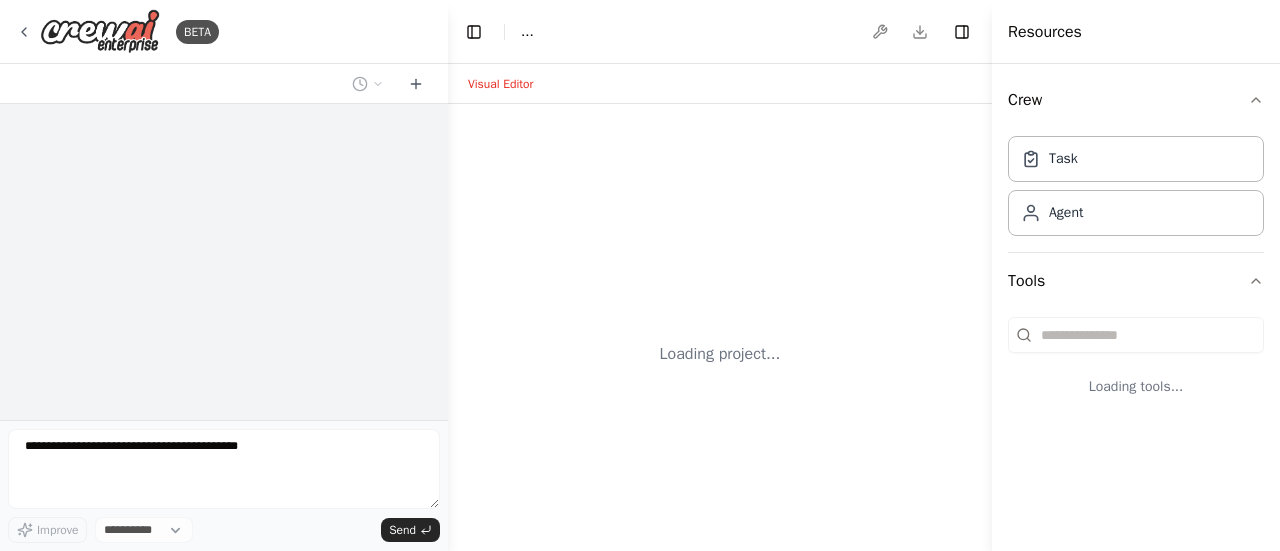 select on "****" 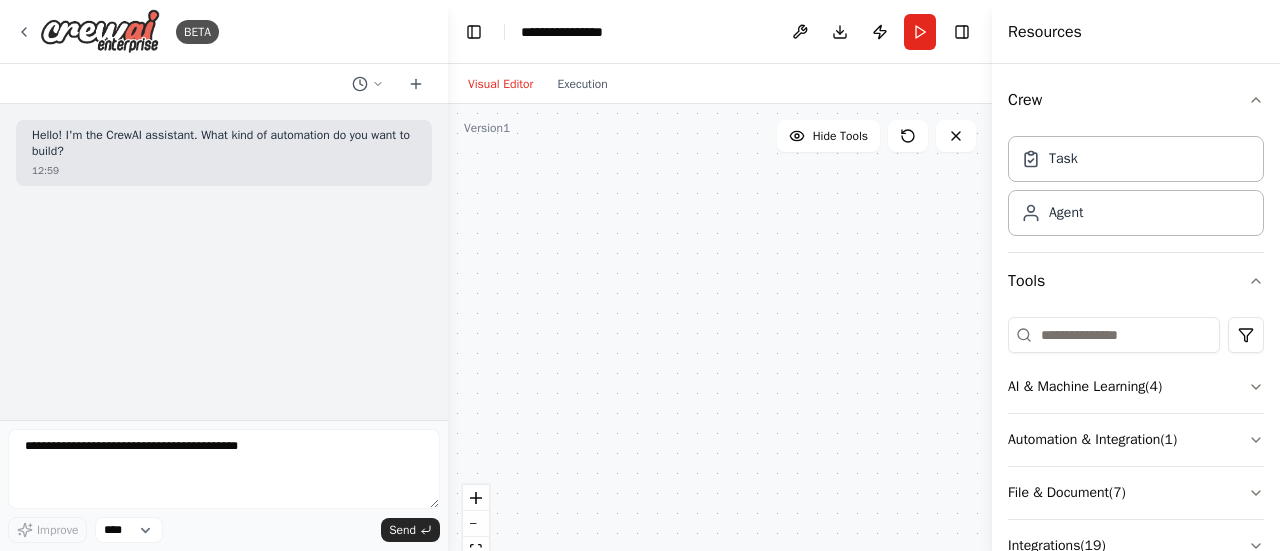 click on "Hello! I'm the CrewAI assistant. What kind of automation do you want to build? 12:59" at bounding box center (224, 153) 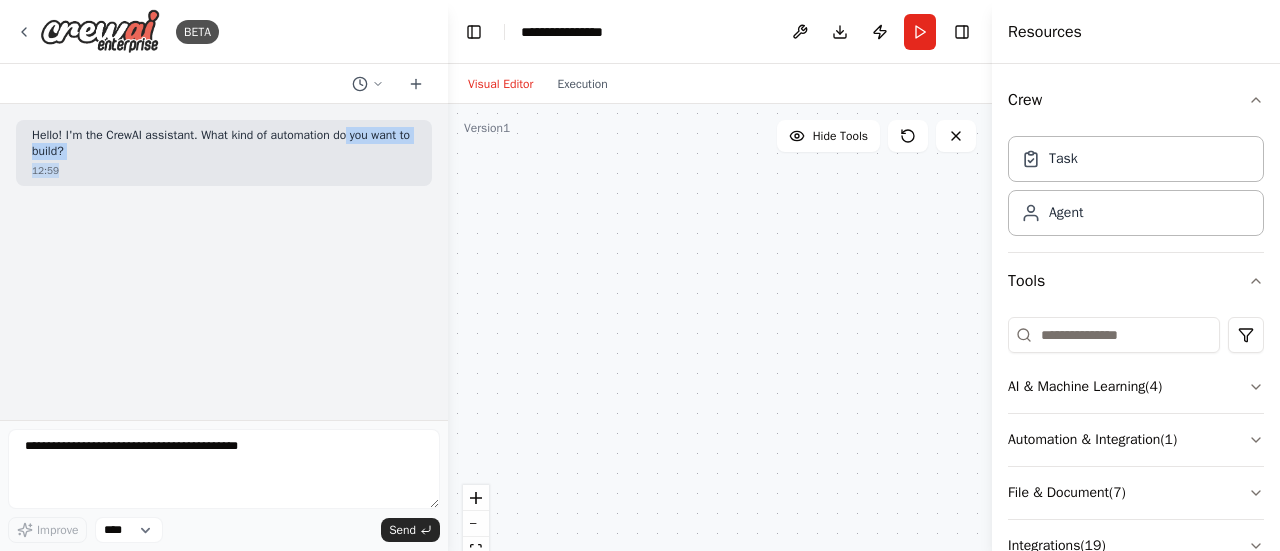 drag, startPoint x: 346, startPoint y: 134, endPoint x: 236, endPoint y: 227, distance: 144.04514 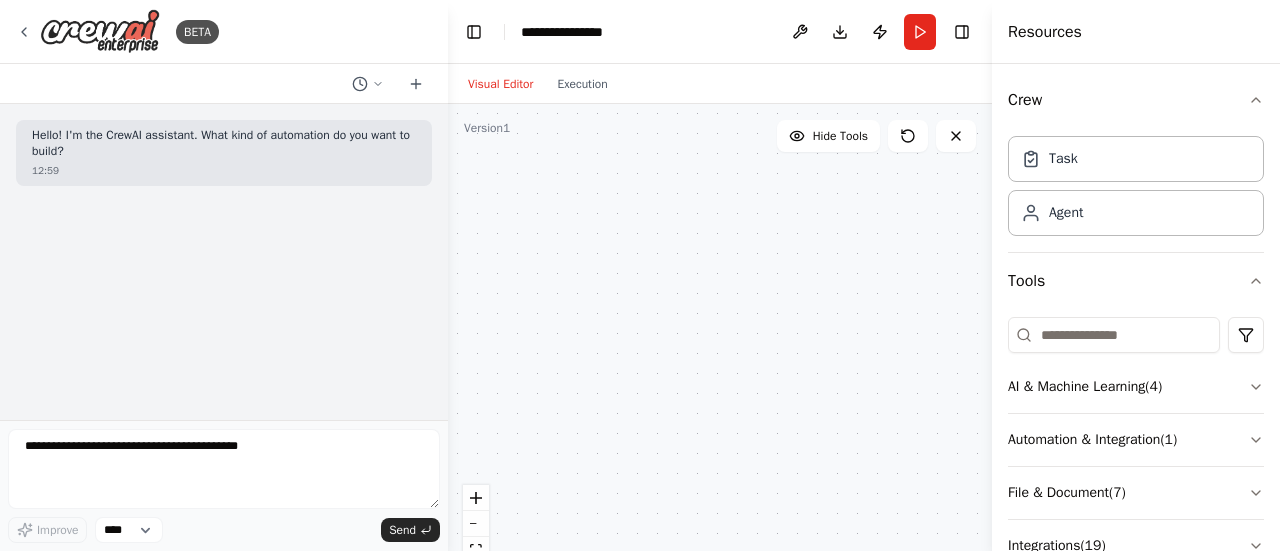 click on "Hello! I'm the CrewAI assistant. What kind of automation do you want to build? 12:59" at bounding box center [224, 262] 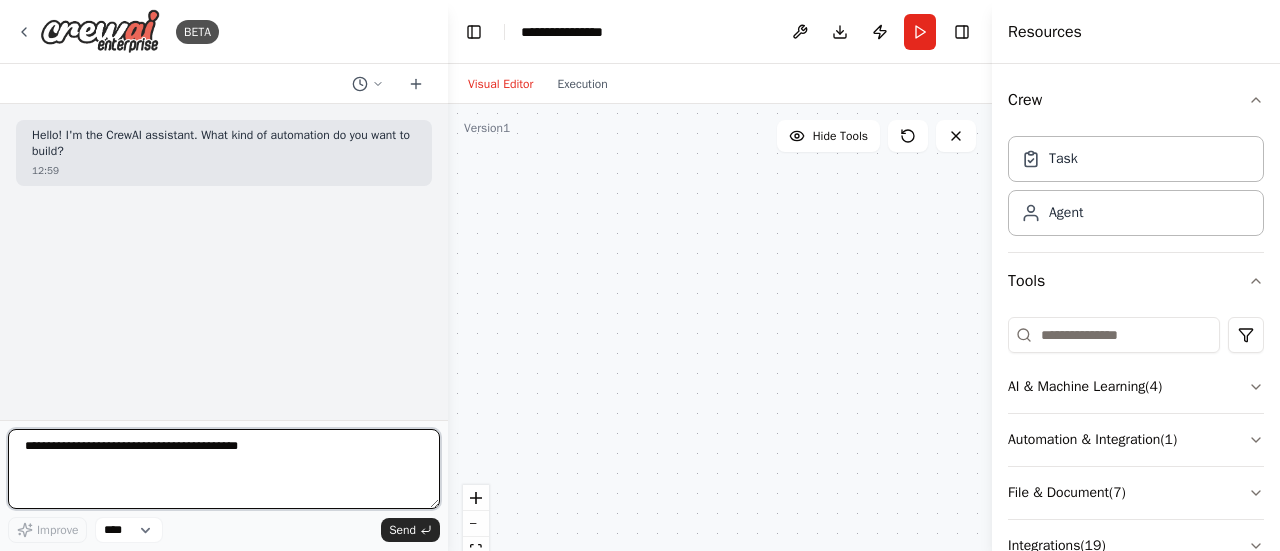 click at bounding box center (224, 469) 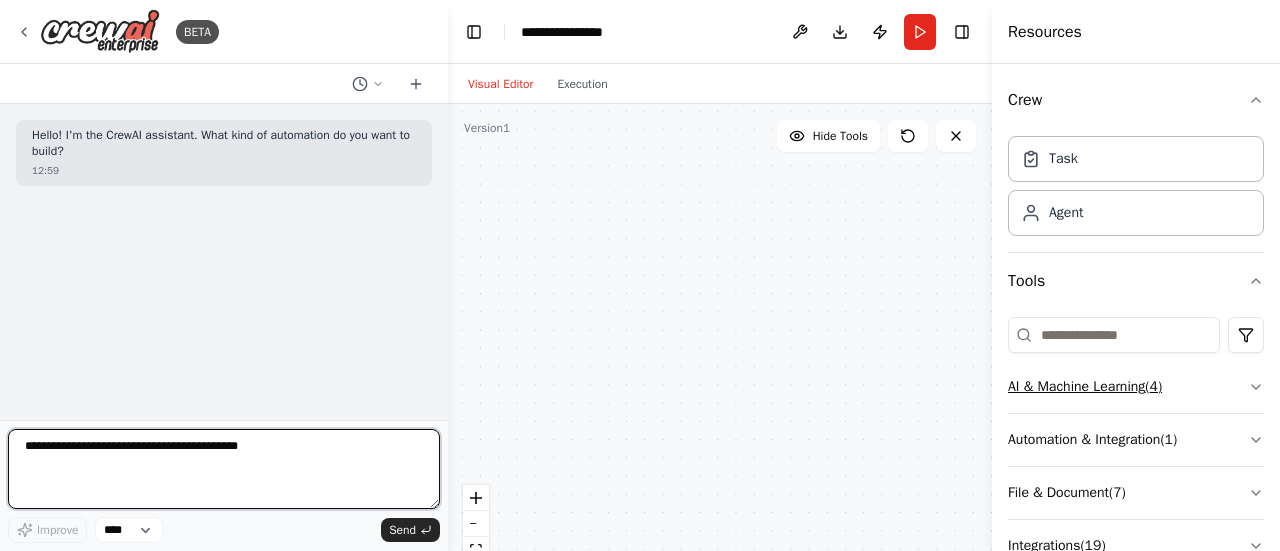 scroll, scrollTop: 156, scrollLeft: 0, axis: vertical 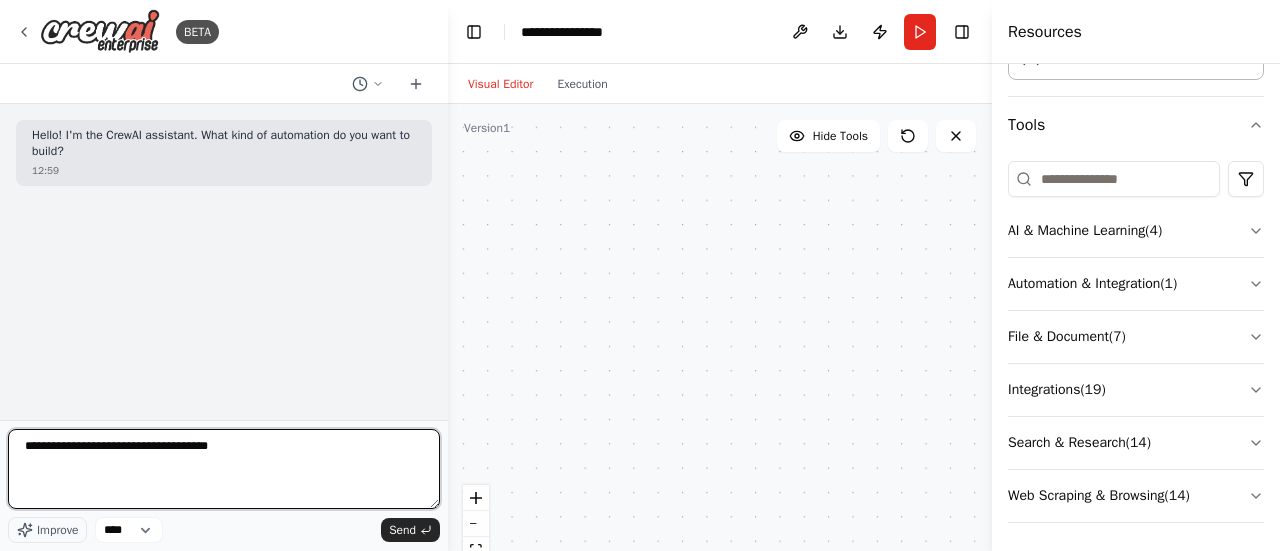 click on "**********" at bounding box center [224, 469] 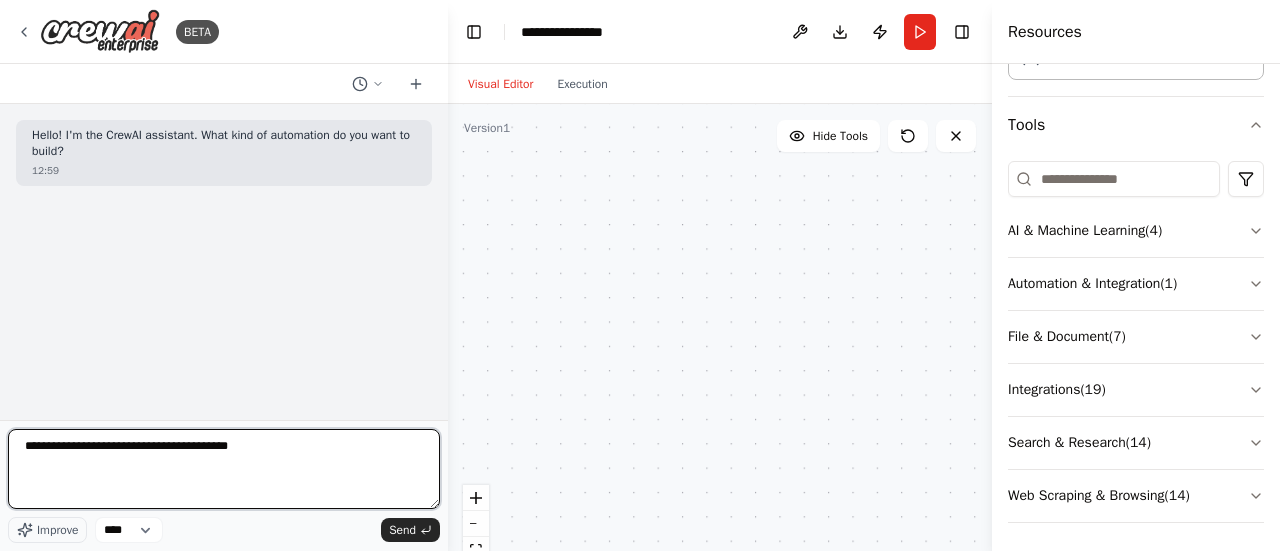 click on "**********" at bounding box center [224, 469] 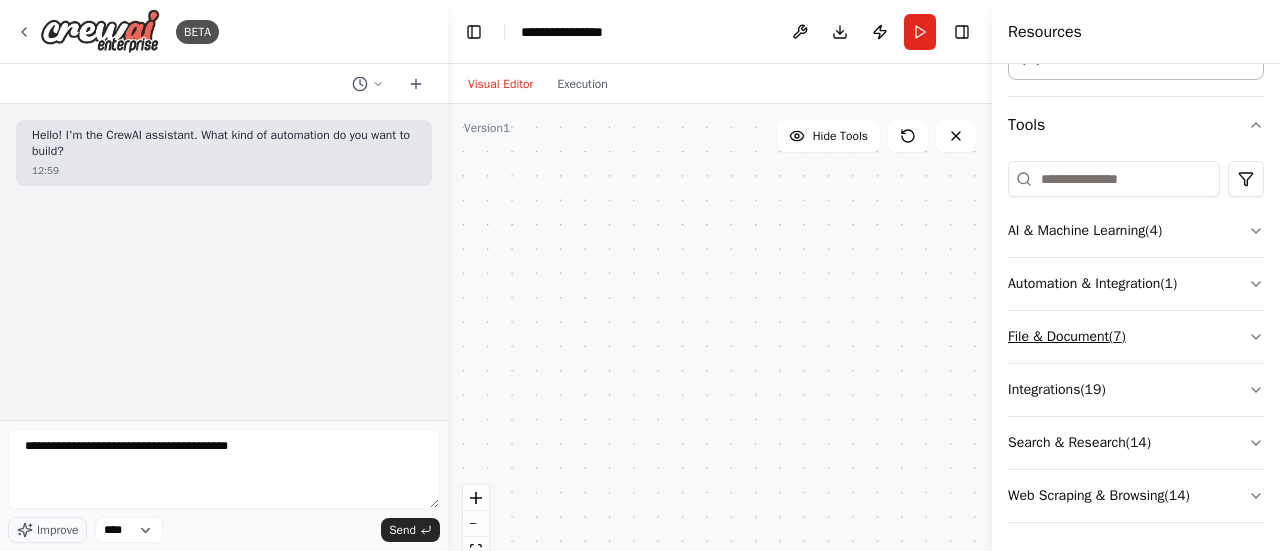 click on "File & Document  ( 7 )" at bounding box center [1136, 337] 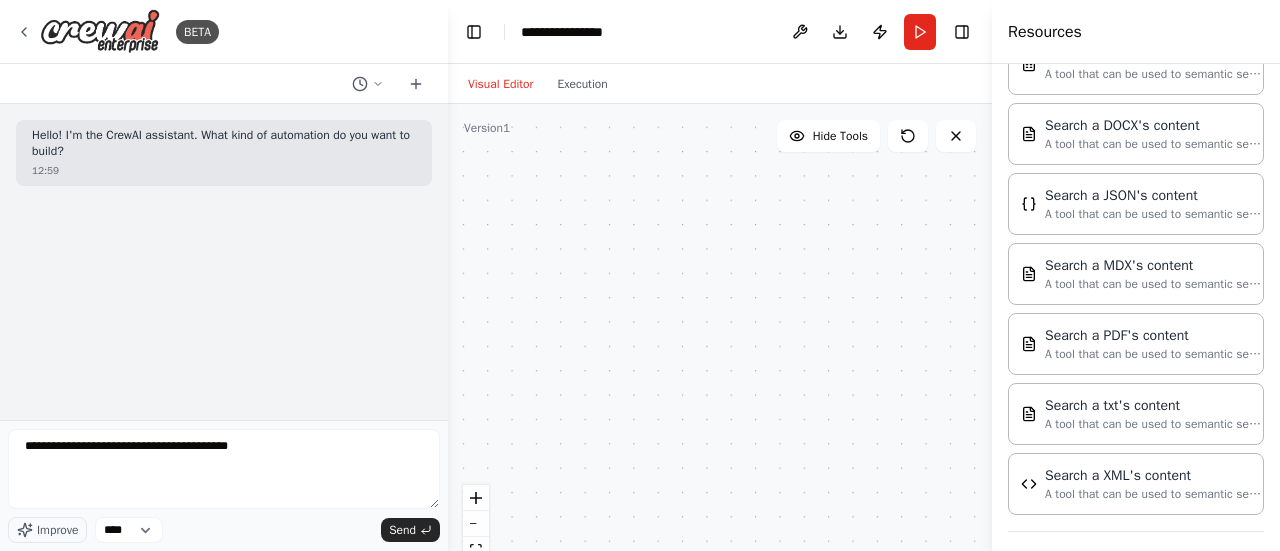 scroll, scrollTop: 495, scrollLeft: 0, axis: vertical 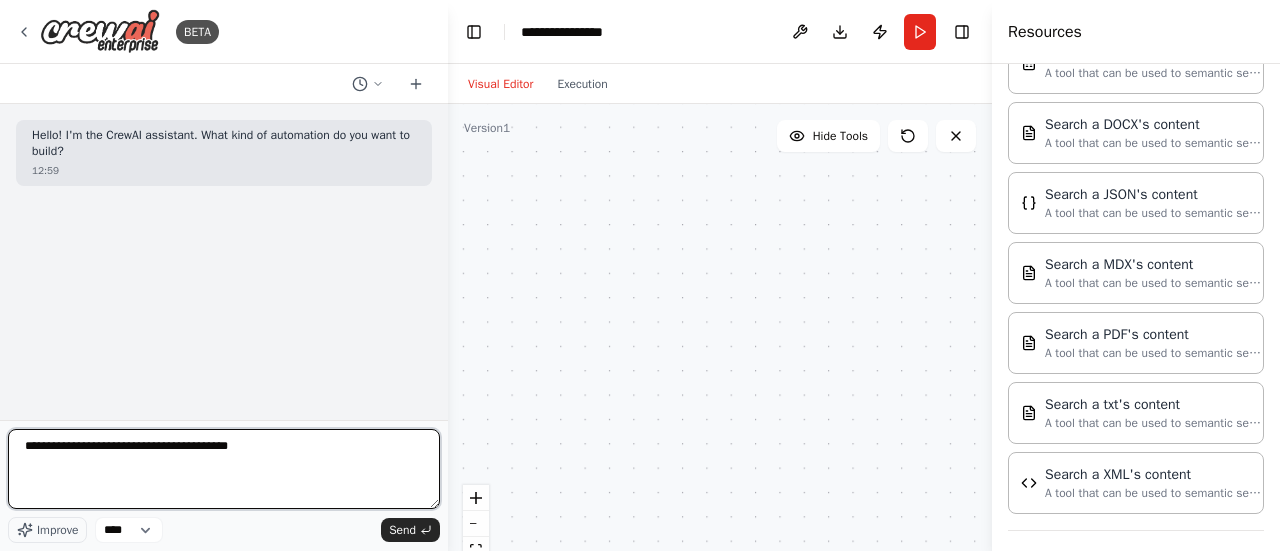 click on "**********" at bounding box center (224, 469) 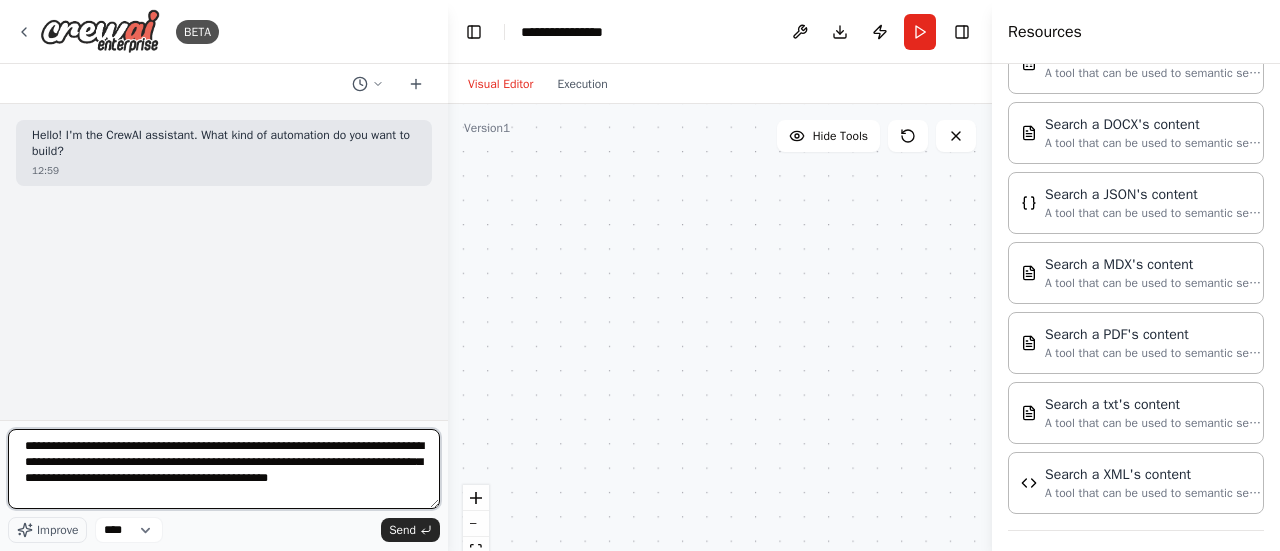 type on "**********" 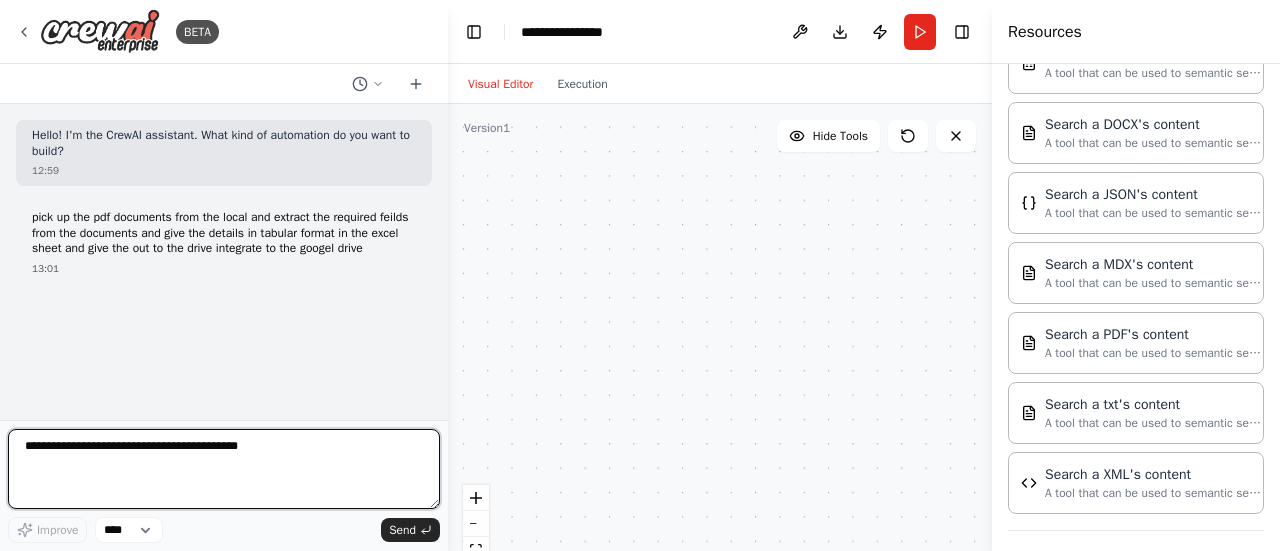 type 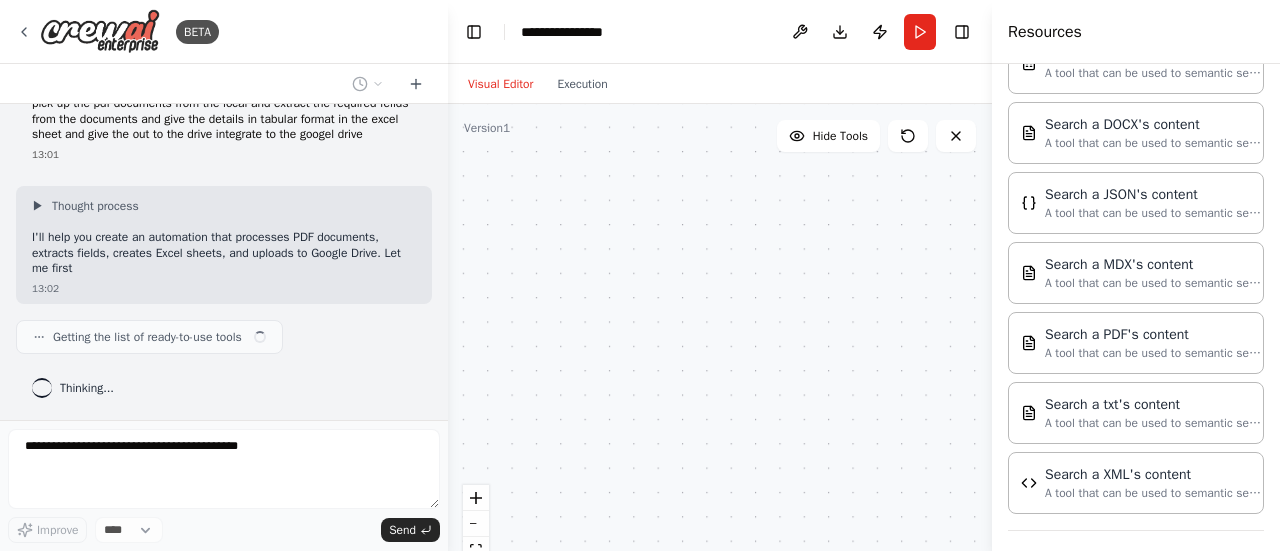 scroll, scrollTop: 129, scrollLeft: 0, axis: vertical 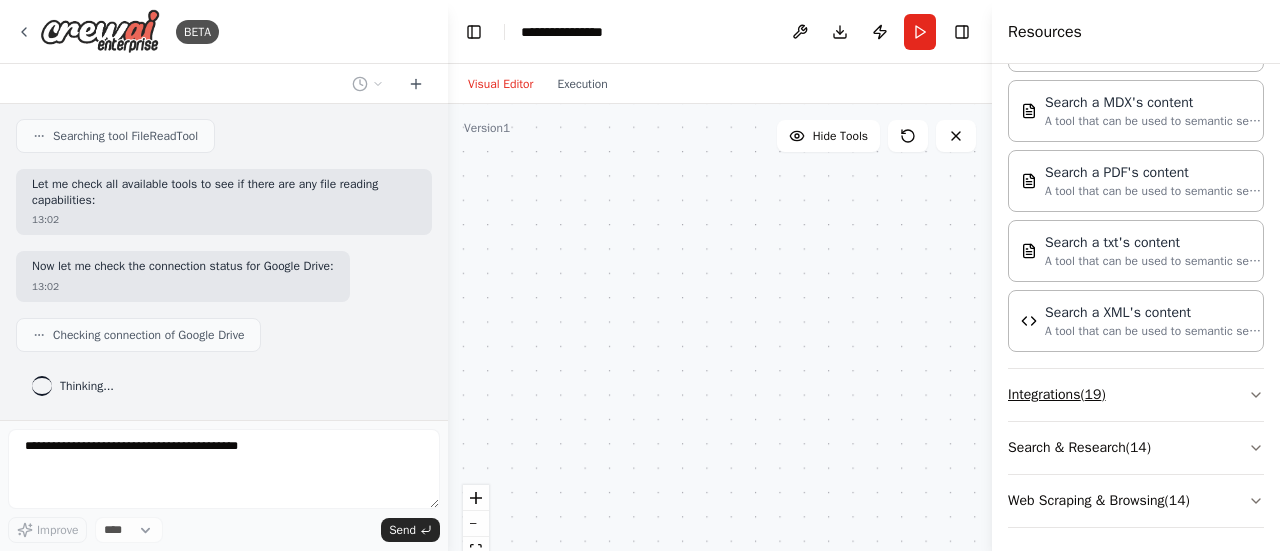 click 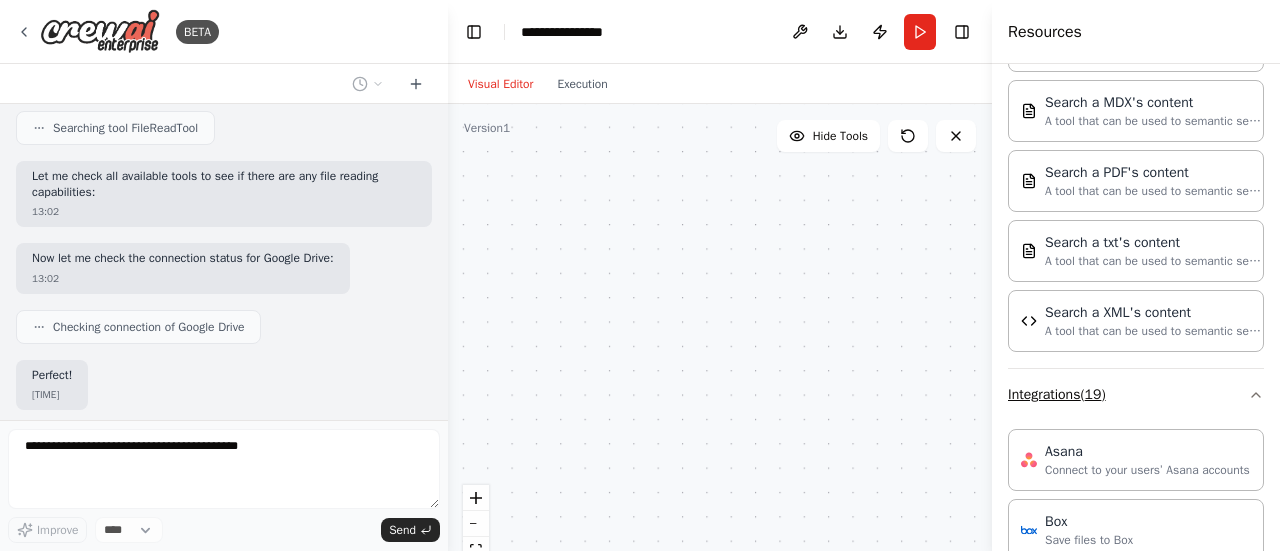 scroll, scrollTop: 888, scrollLeft: 0, axis: vertical 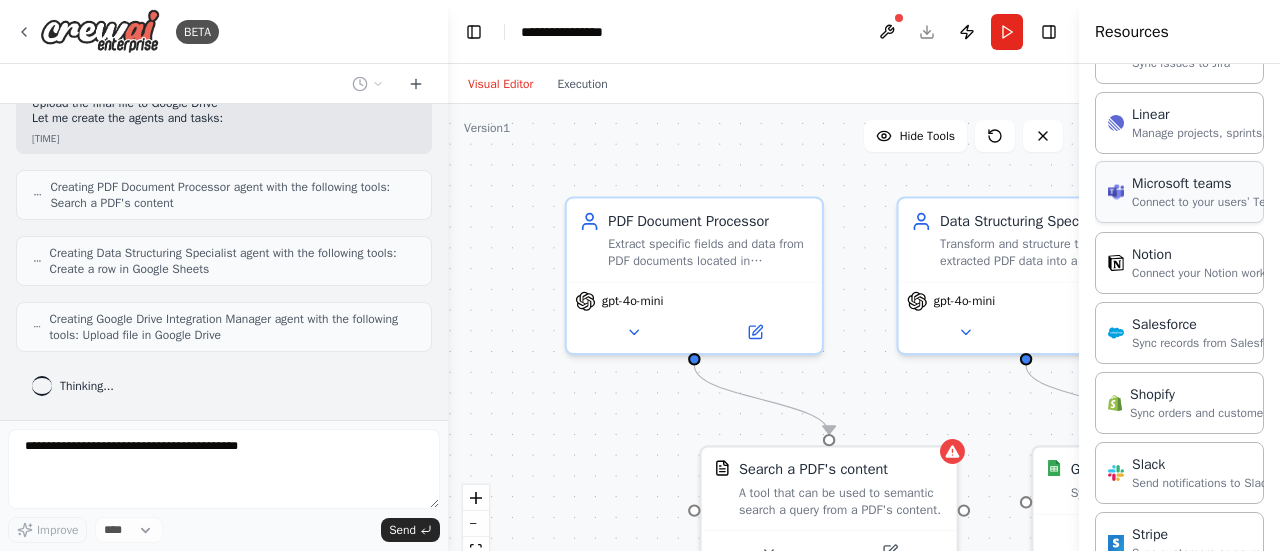 drag, startPoint x: 998, startPoint y: 176, endPoint x: 1208, endPoint y: 173, distance: 210.02142 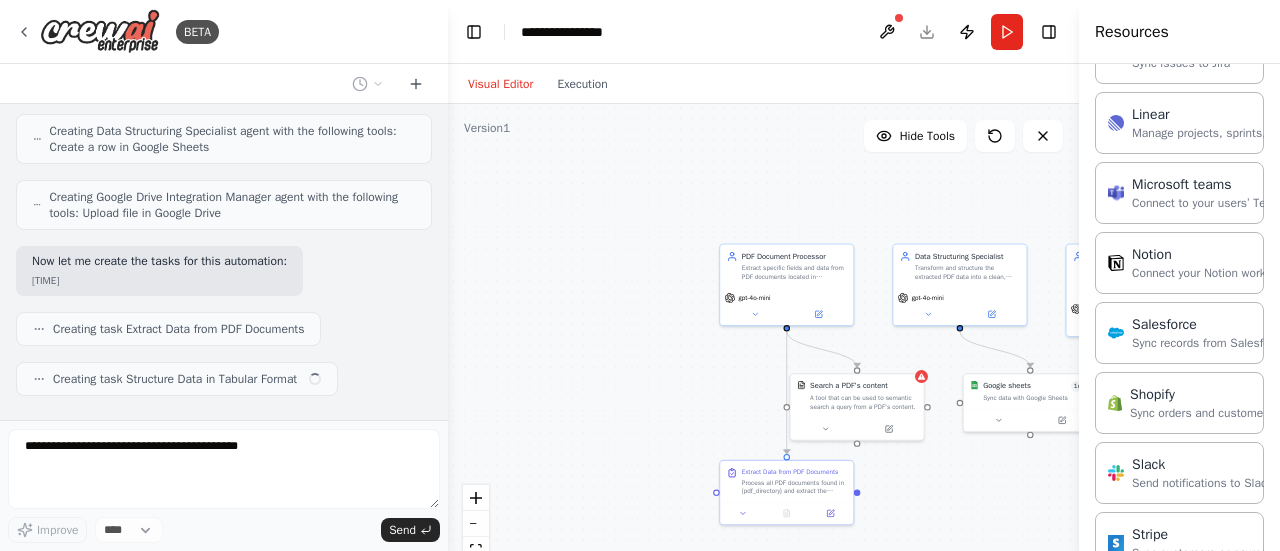 scroll, scrollTop: 1282, scrollLeft: 0, axis: vertical 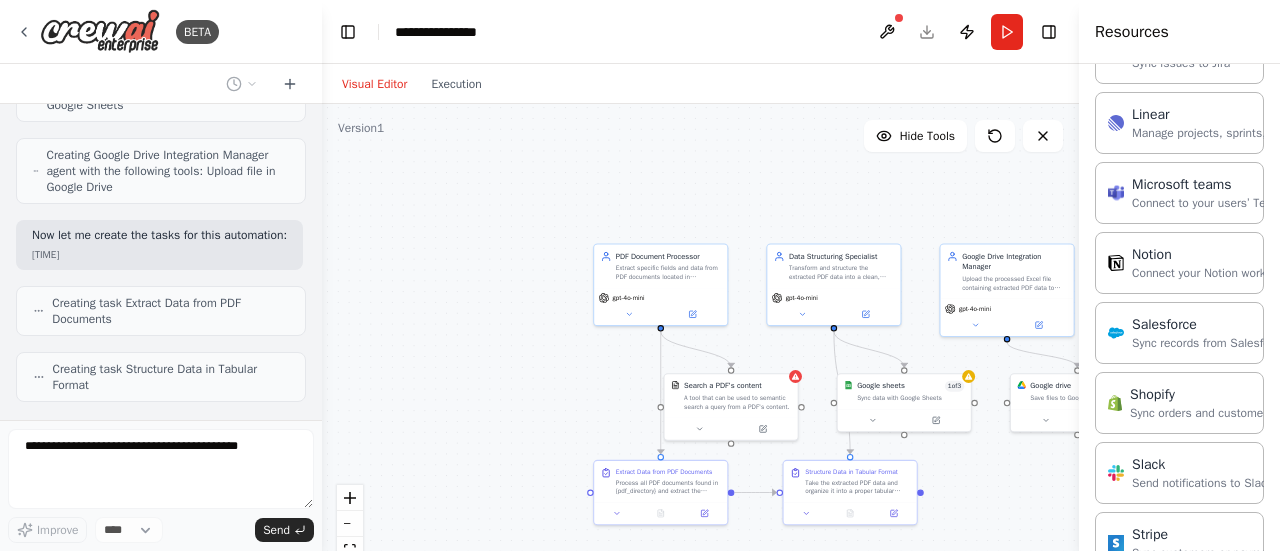 drag, startPoint x: 446, startPoint y: 308, endPoint x: 318, endPoint y: 305, distance: 128.03516 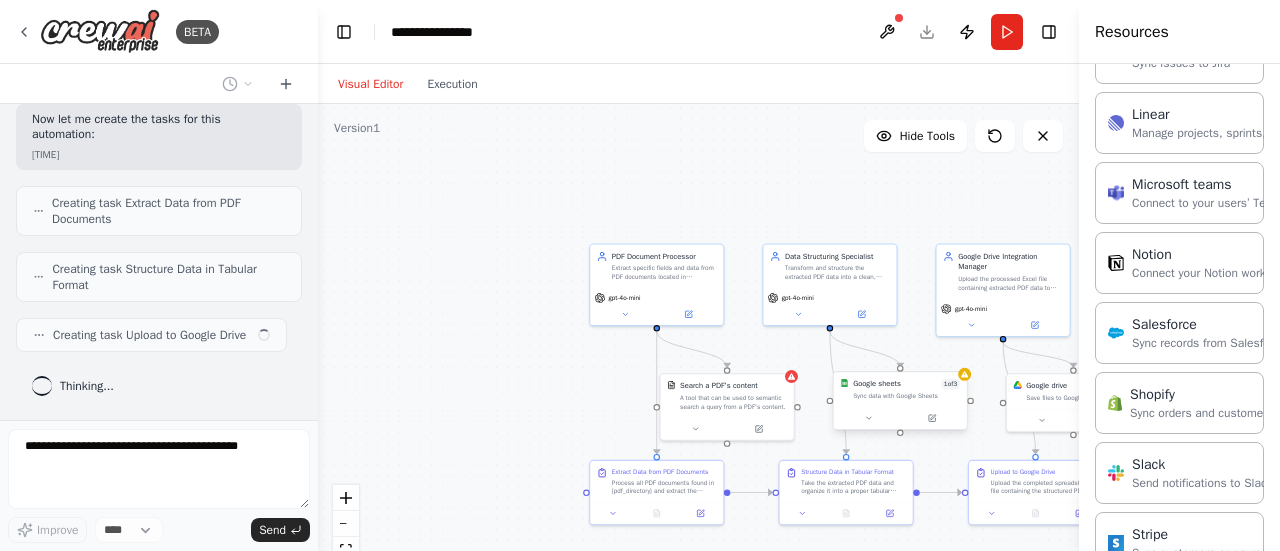 scroll, scrollTop: 1567, scrollLeft: 0, axis: vertical 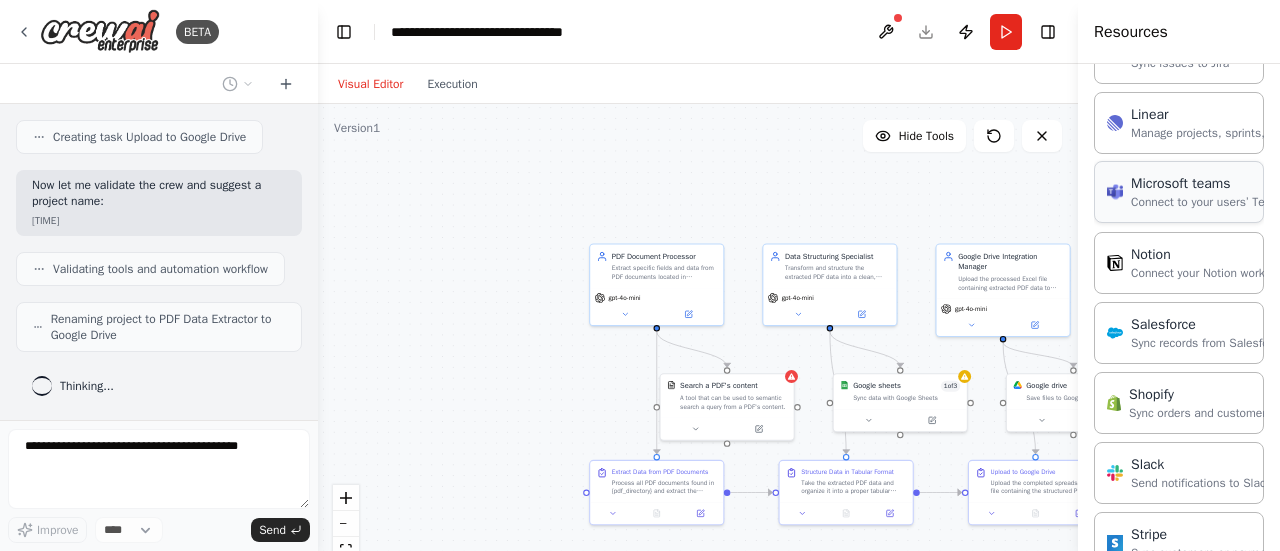 drag, startPoint x: 1084, startPoint y: 221, endPoint x: 1119, endPoint y: 206, distance: 38.078865 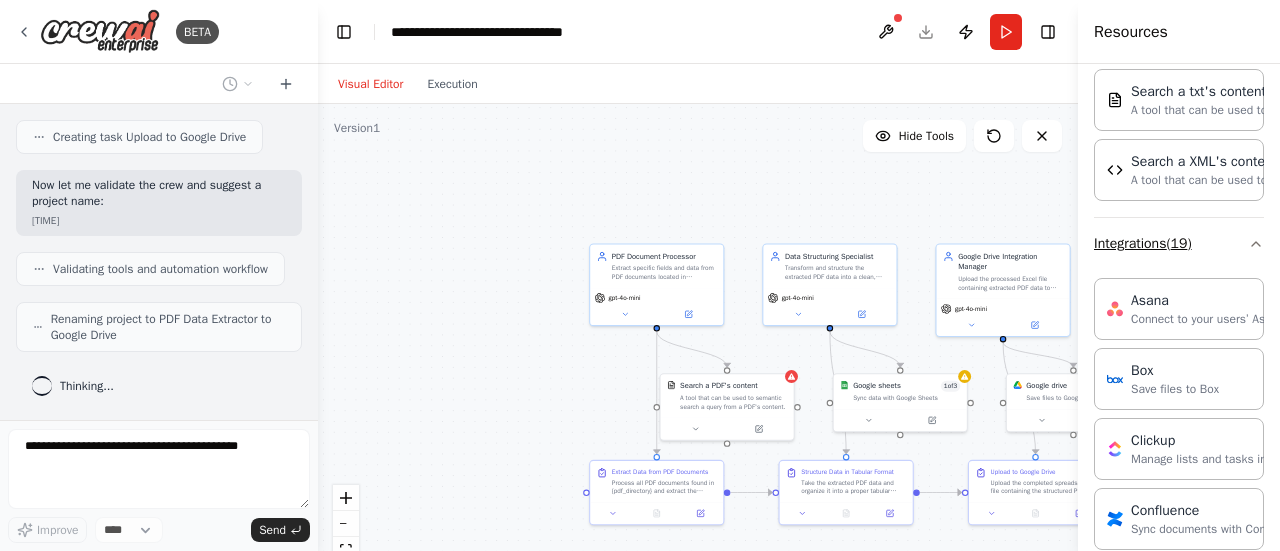 click 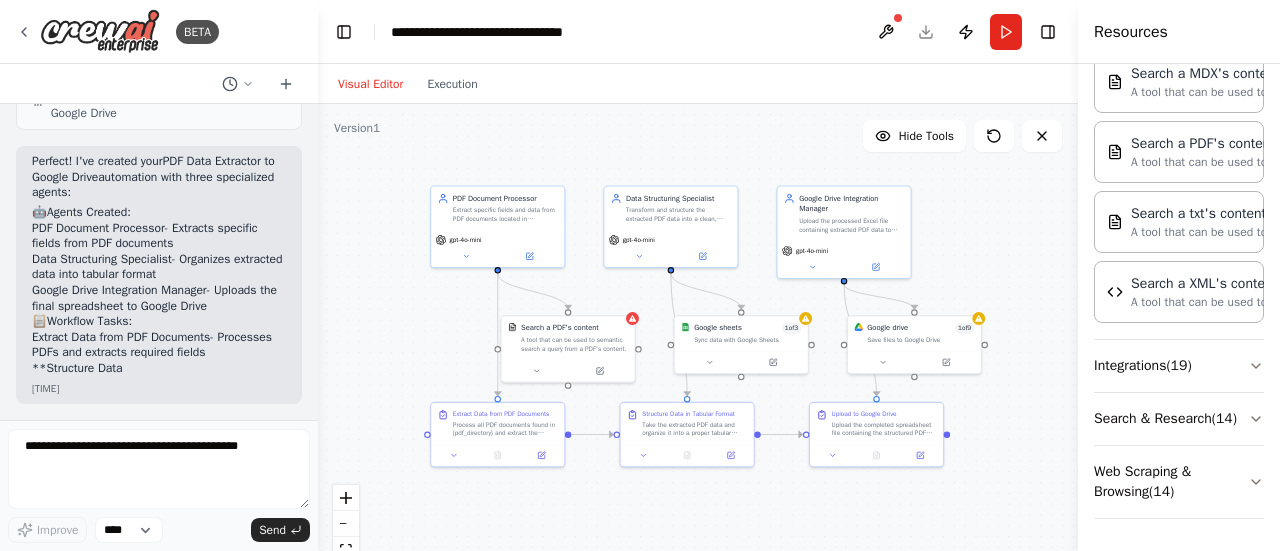 drag, startPoint x: 819, startPoint y: 213, endPoint x: 660, endPoint y: 155, distance: 169.24834 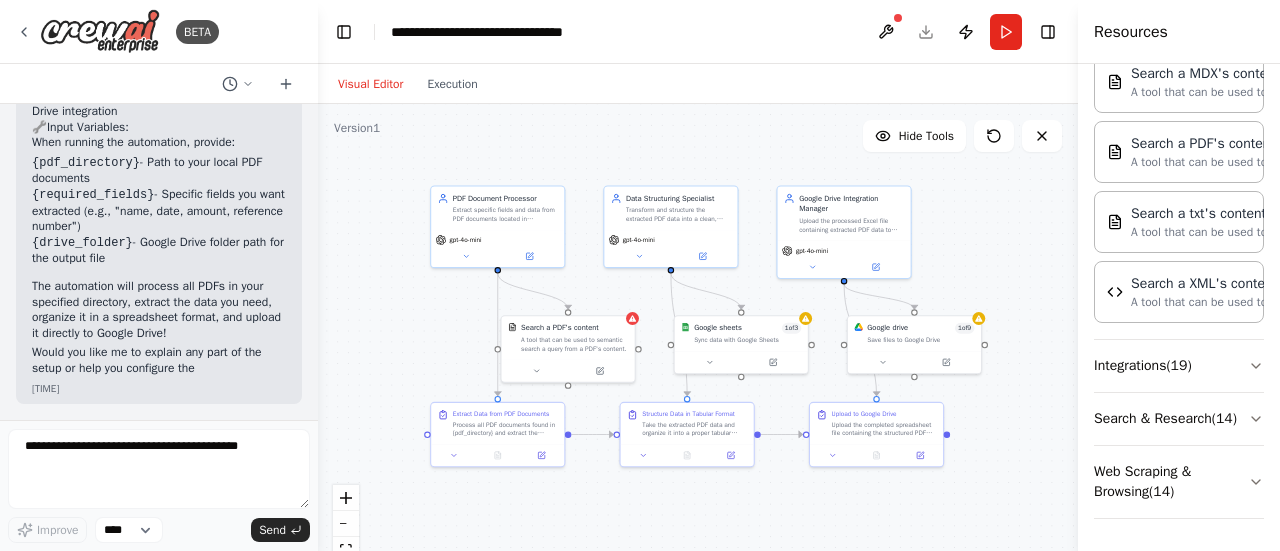 scroll, scrollTop: 2495, scrollLeft: 0, axis: vertical 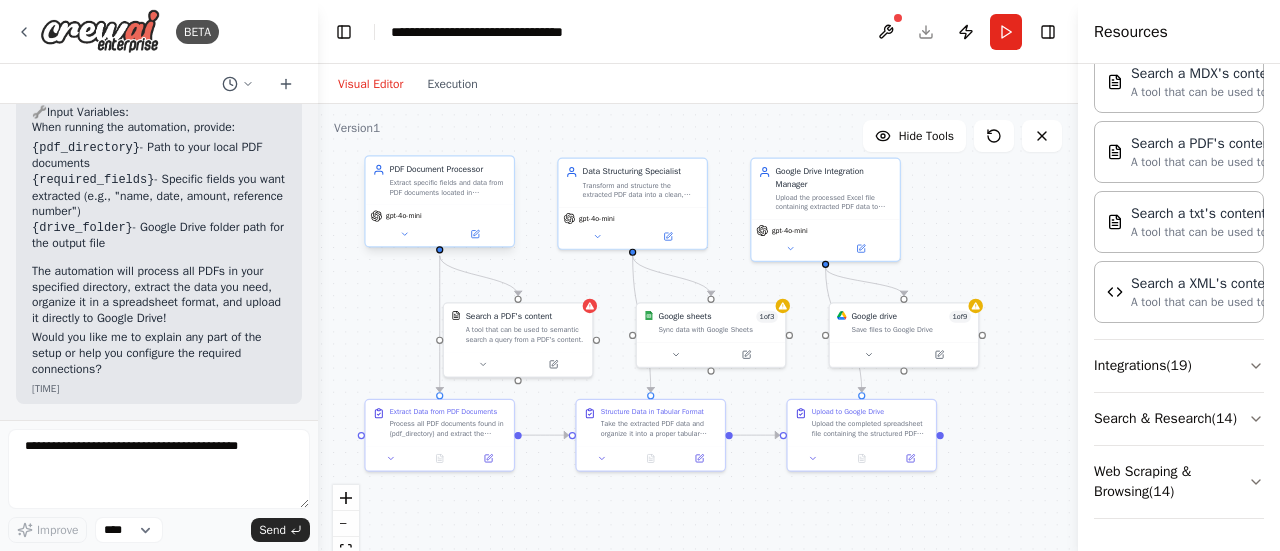 click on "Extract specific fields and data from PDF documents located in {pdf_directory}. Focus on identifying and extracting {required_fields} from each document with high accuracy and completeness." at bounding box center [448, 187] 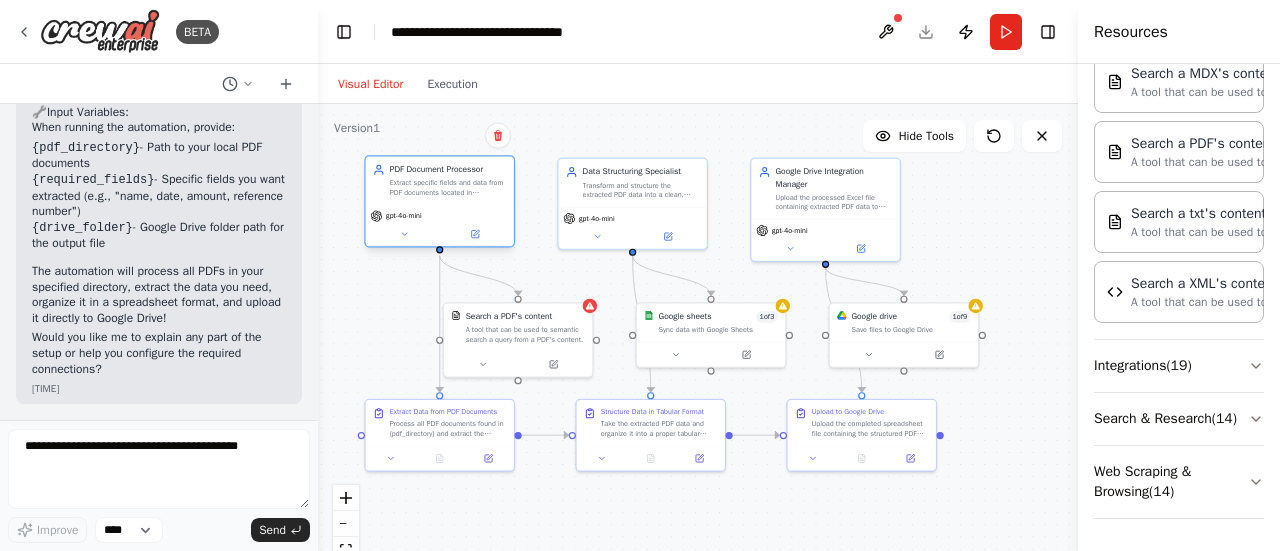click on "Extract specific fields and data from PDF documents located in {pdf_directory}. Focus on identifying and extracting {required_fields} from each document with high accuracy and completeness." at bounding box center (448, 187) 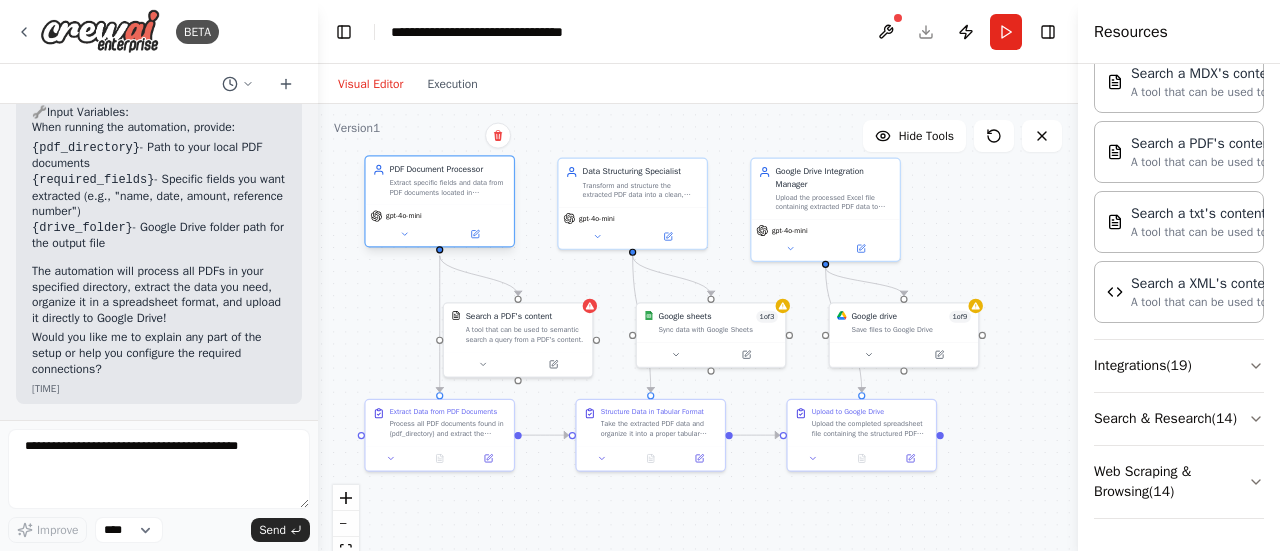 click on "Extract specific fields and data from PDF documents located in {pdf_directory}. Focus on identifying and extracting {required_fields} from each document with high accuracy and completeness." at bounding box center (448, 187) 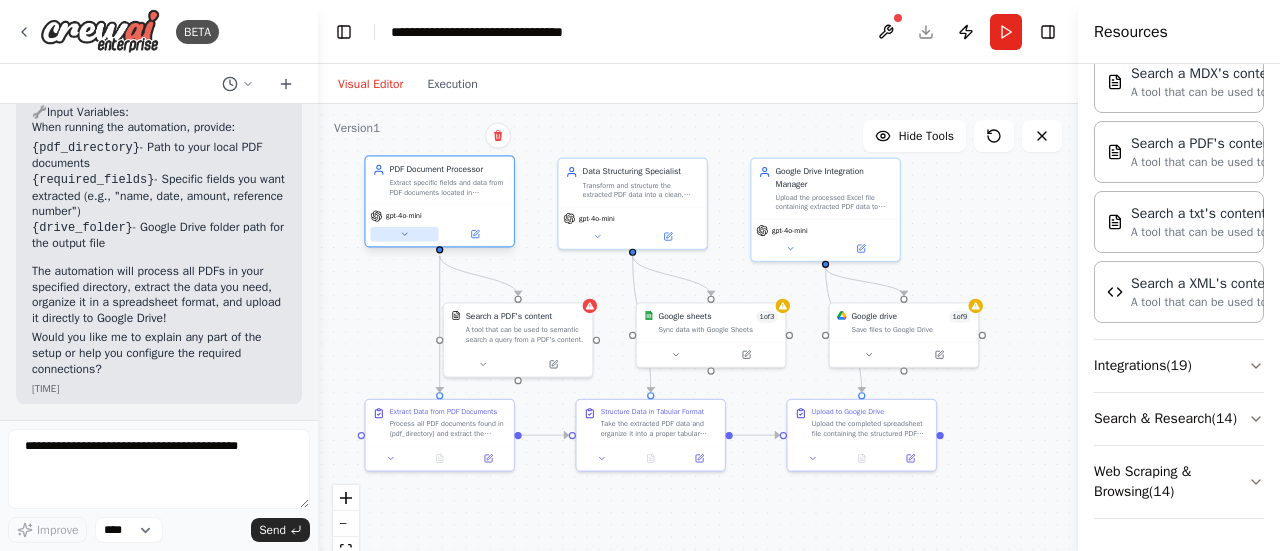 click 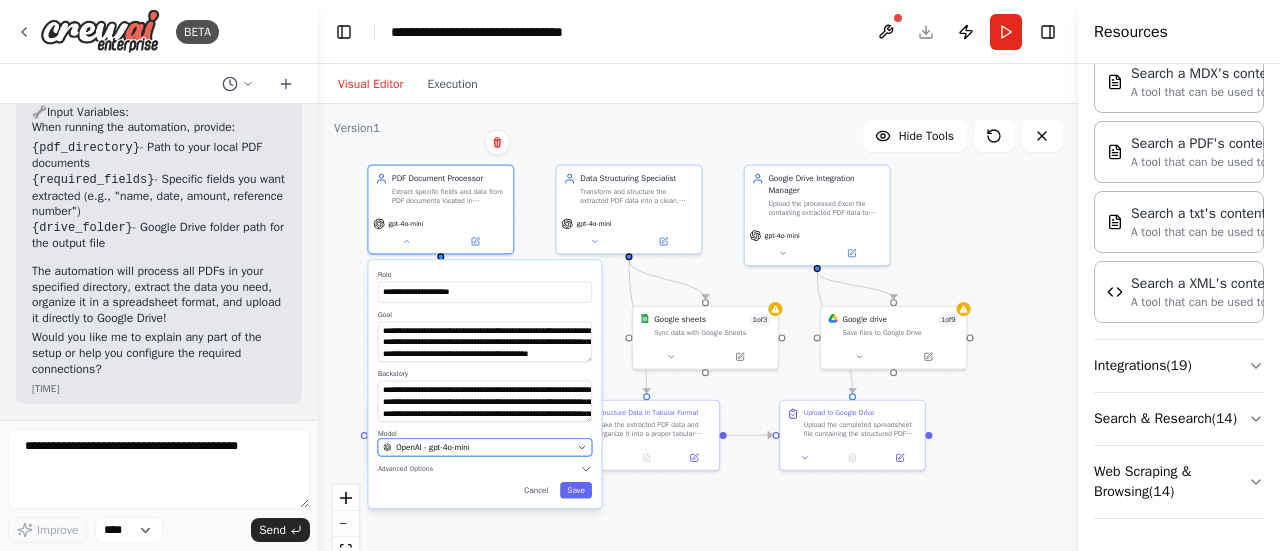 click on "OpenAI - gpt-4o-mini" at bounding box center (477, 447) 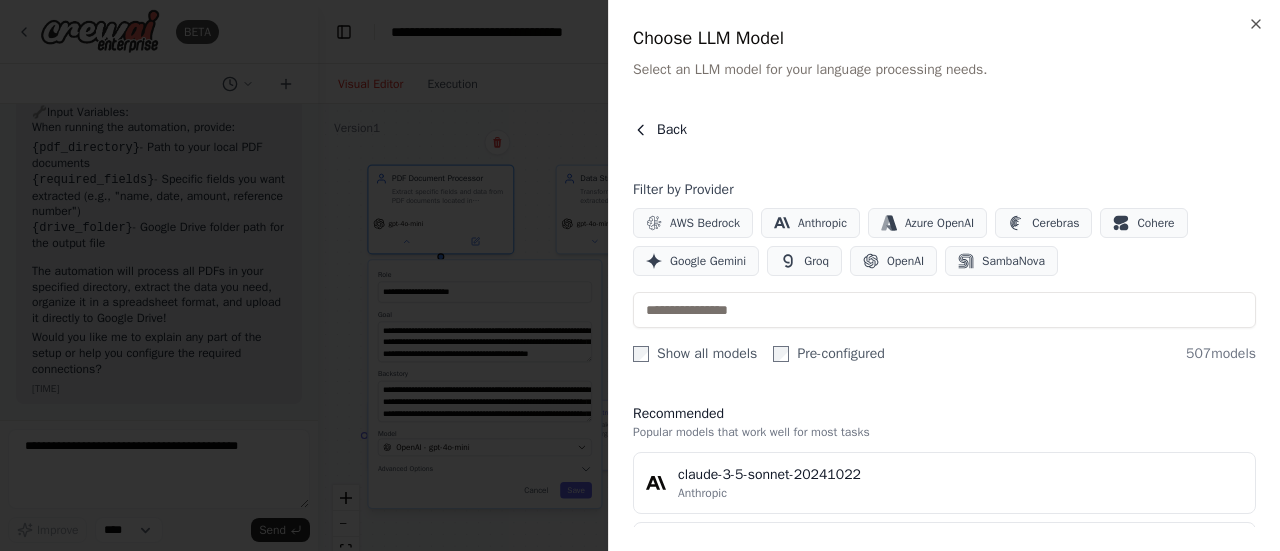 click on "Back" at bounding box center [672, 130] 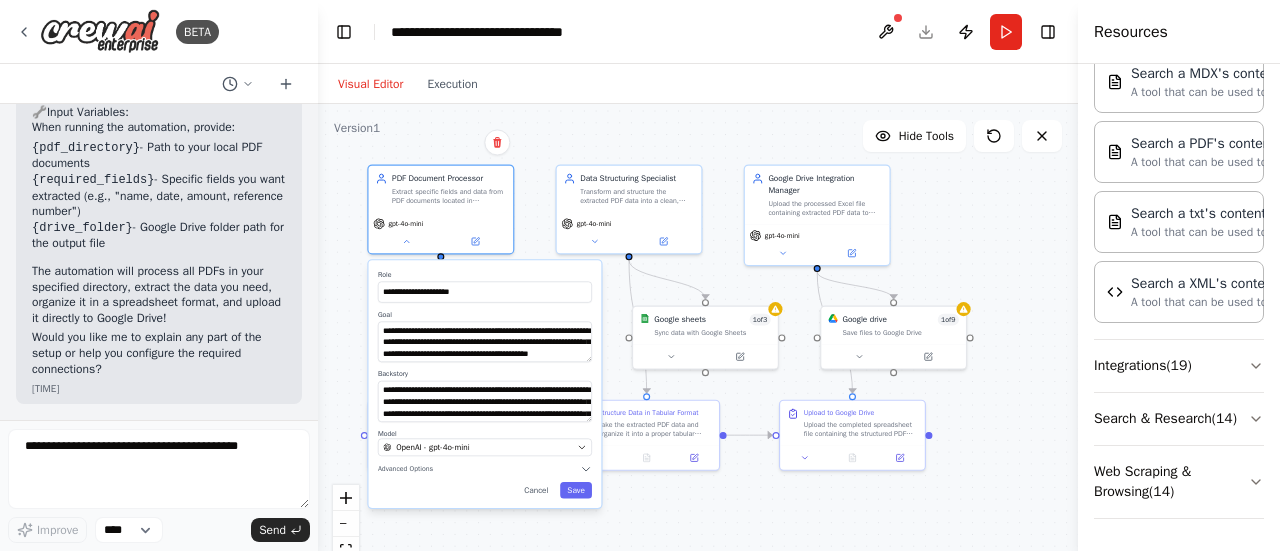 click on "**********" at bounding box center [698, 354] 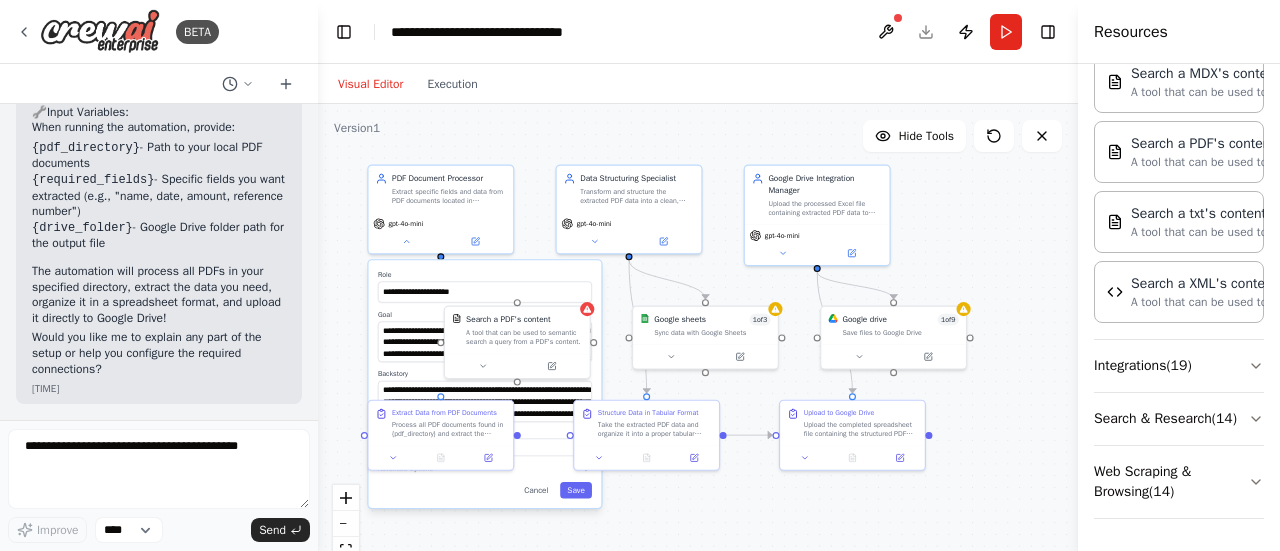 click on "**********" at bounding box center (698, 354) 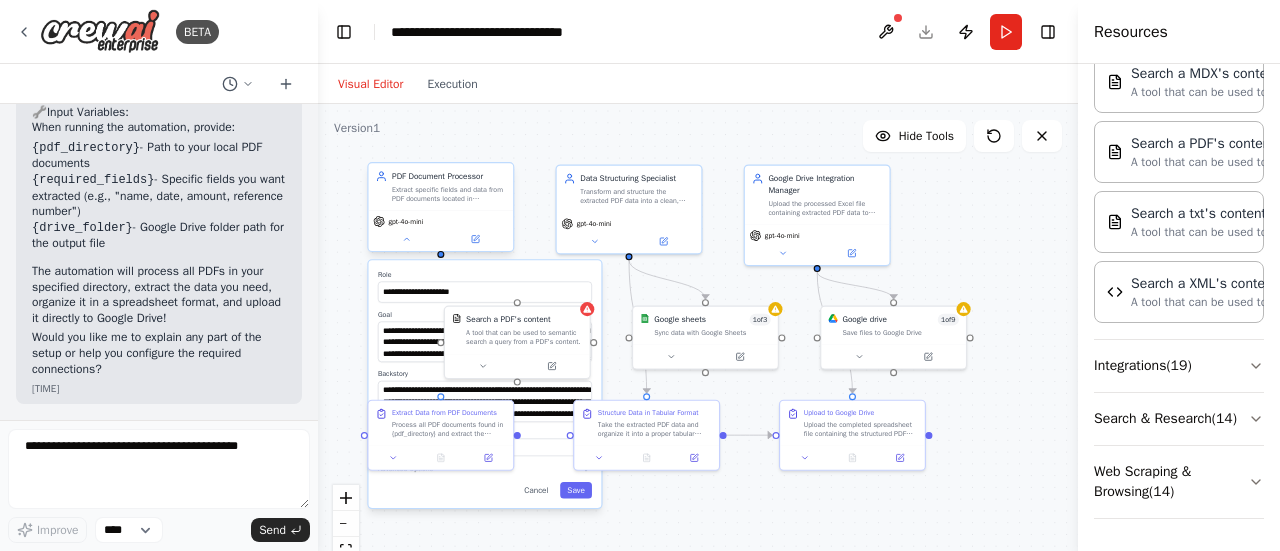 click on "gpt-4o-mini" at bounding box center (441, 230) 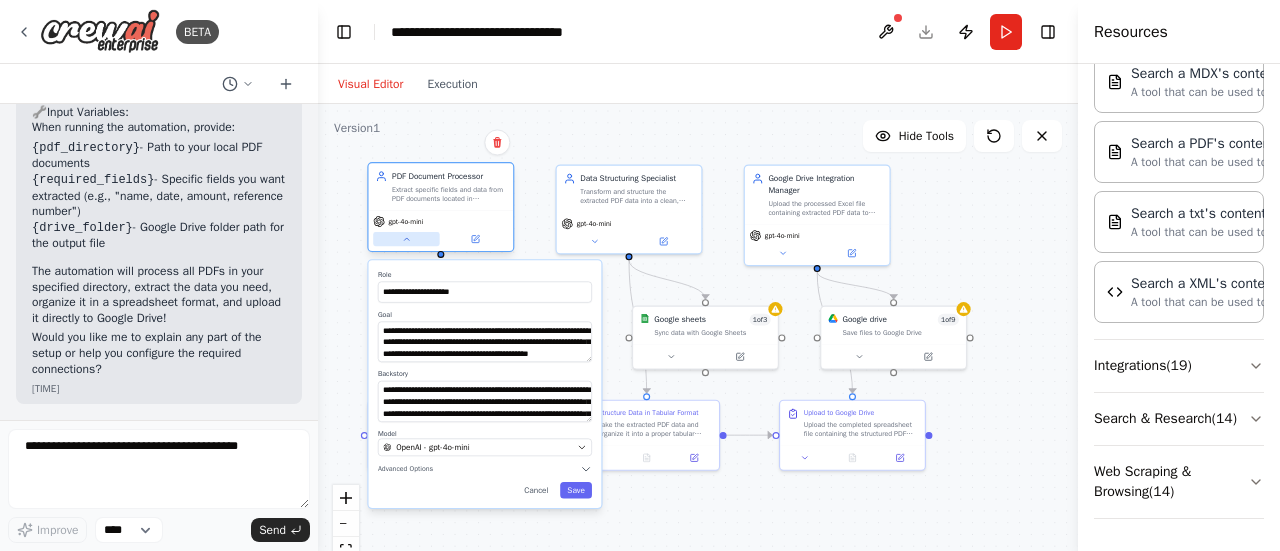 click at bounding box center [406, 239] 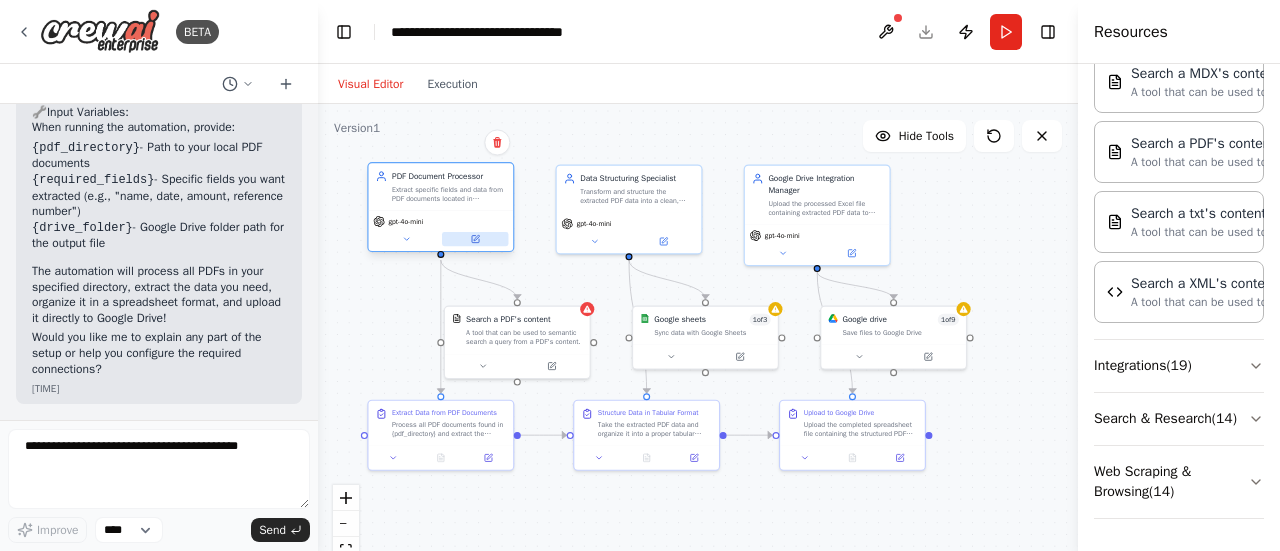 click at bounding box center [475, 239] 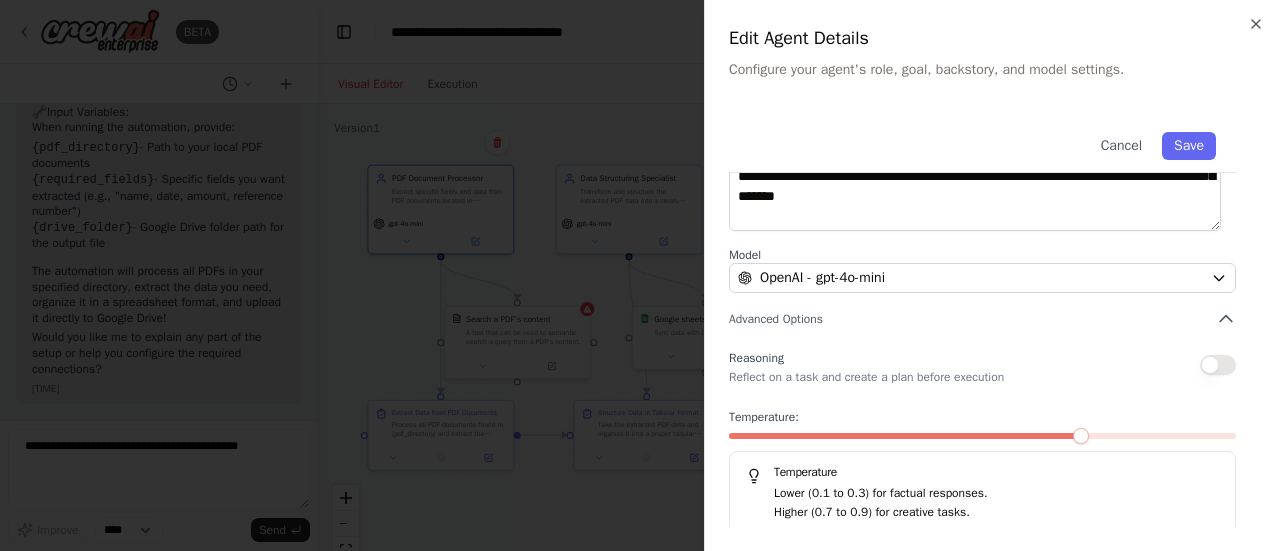 scroll, scrollTop: 344, scrollLeft: 0, axis: vertical 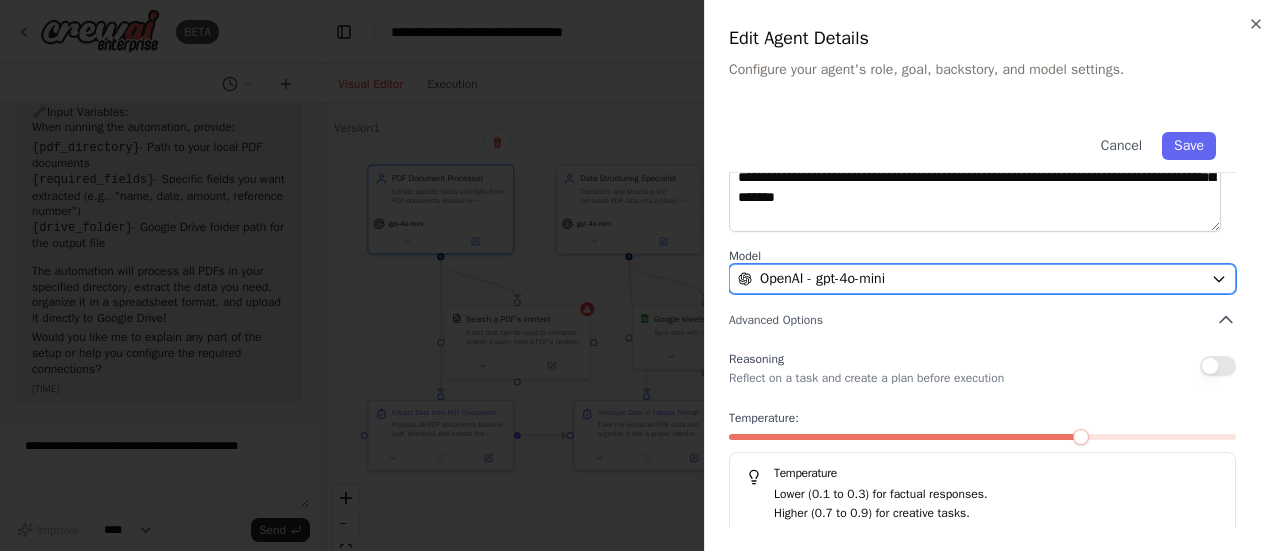 click on "OpenAI - gpt-4o-mini" at bounding box center [970, 279] 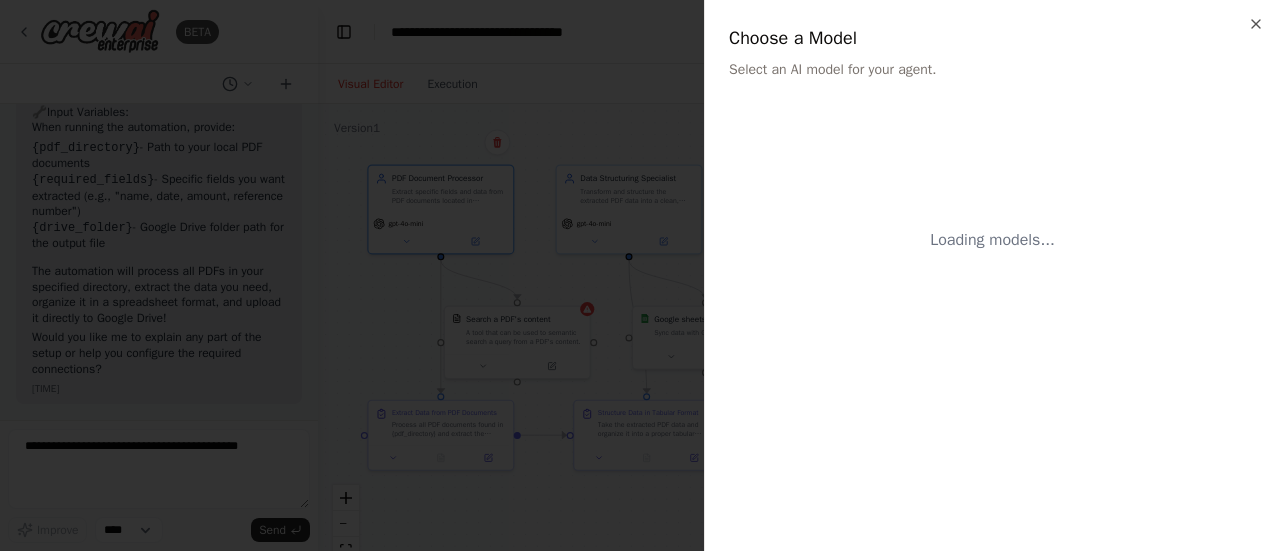 scroll, scrollTop: 0, scrollLeft: 0, axis: both 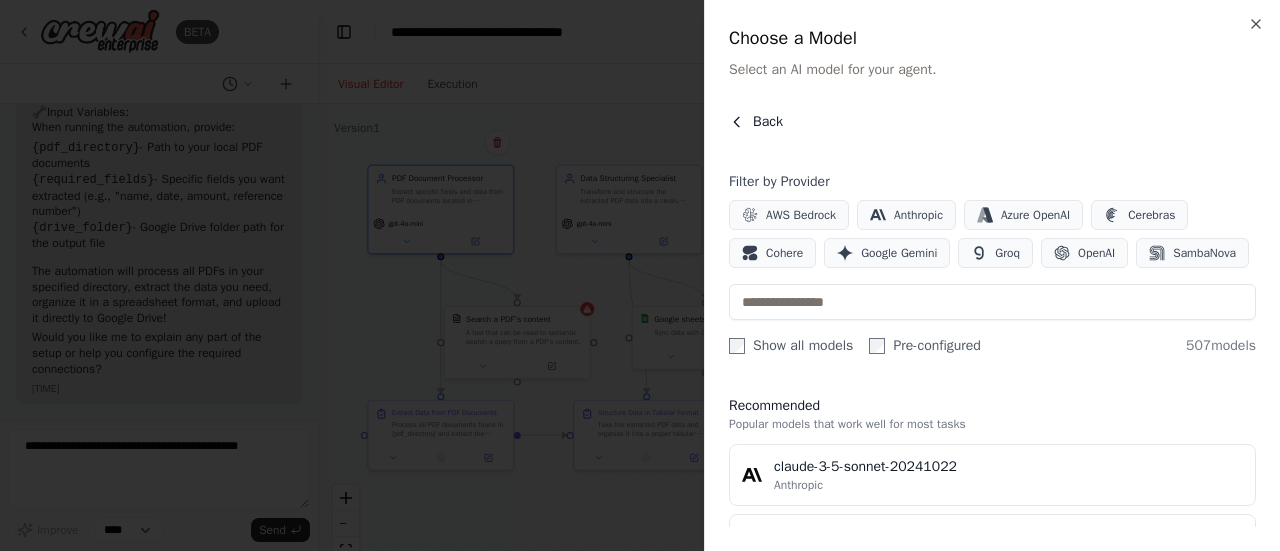 click 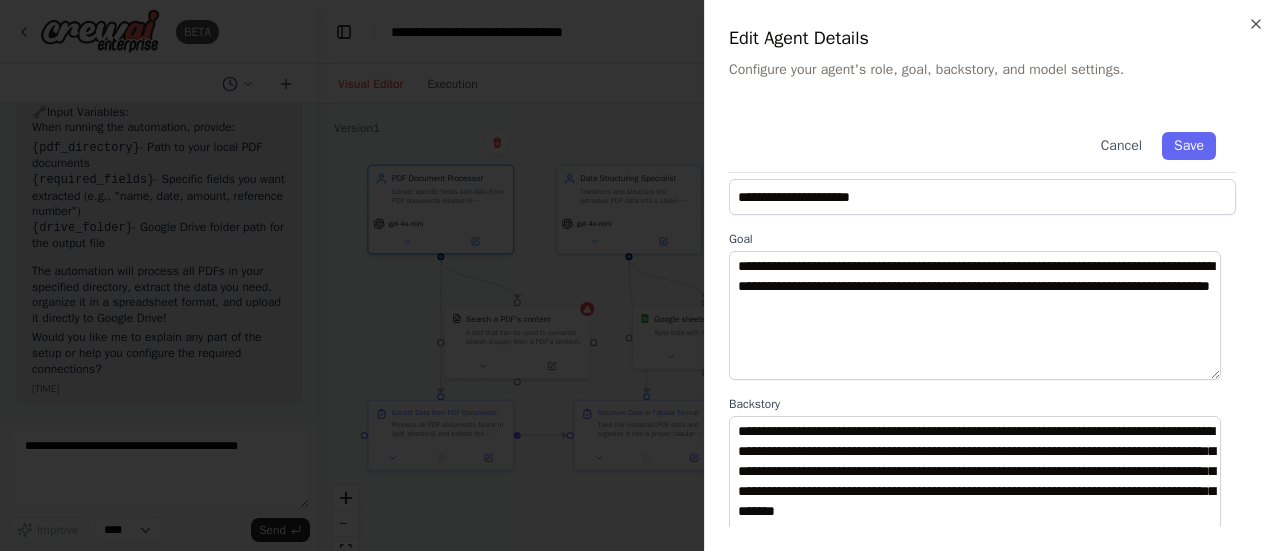 scroll, scrollTop: 63, scrollLeft: 0, axis: vertical 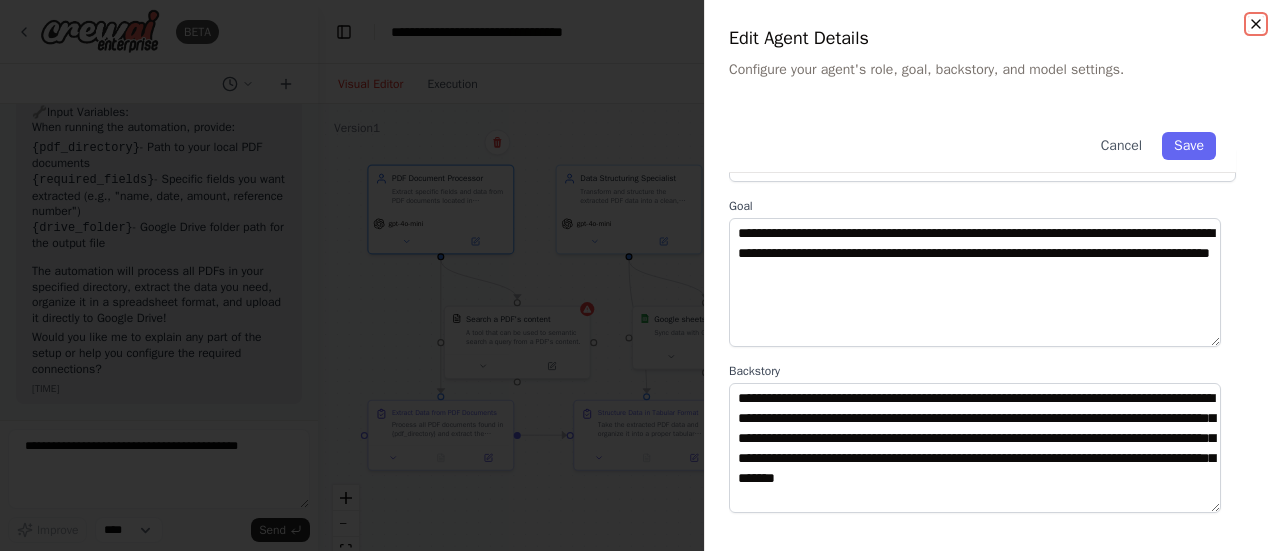 click 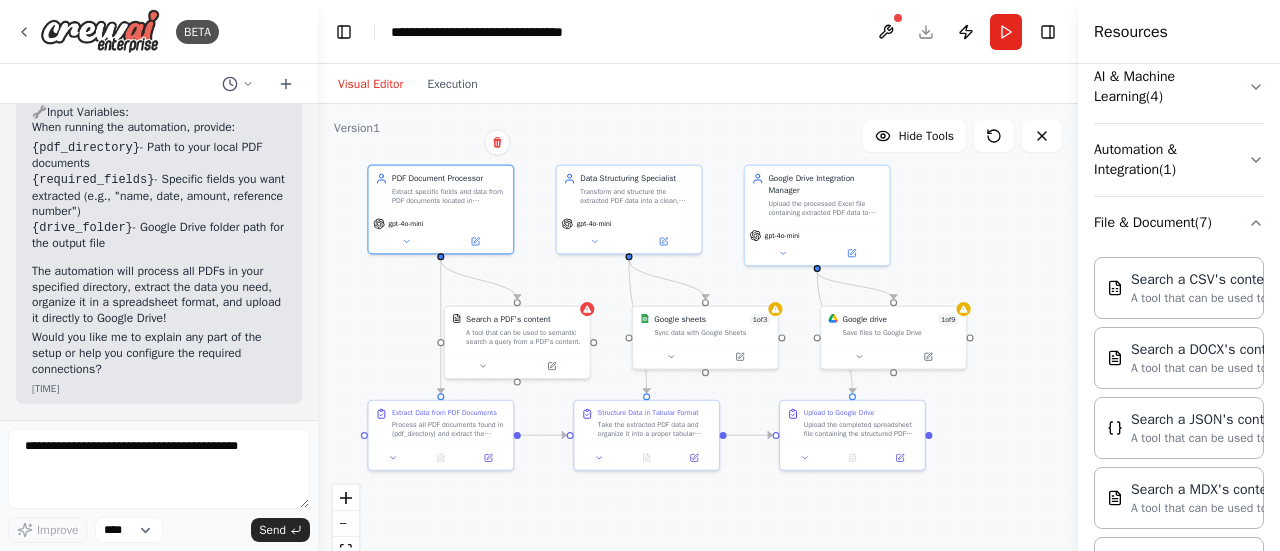 scroll, scrollTop: 264, scrollLeft: 0, axis: vertical 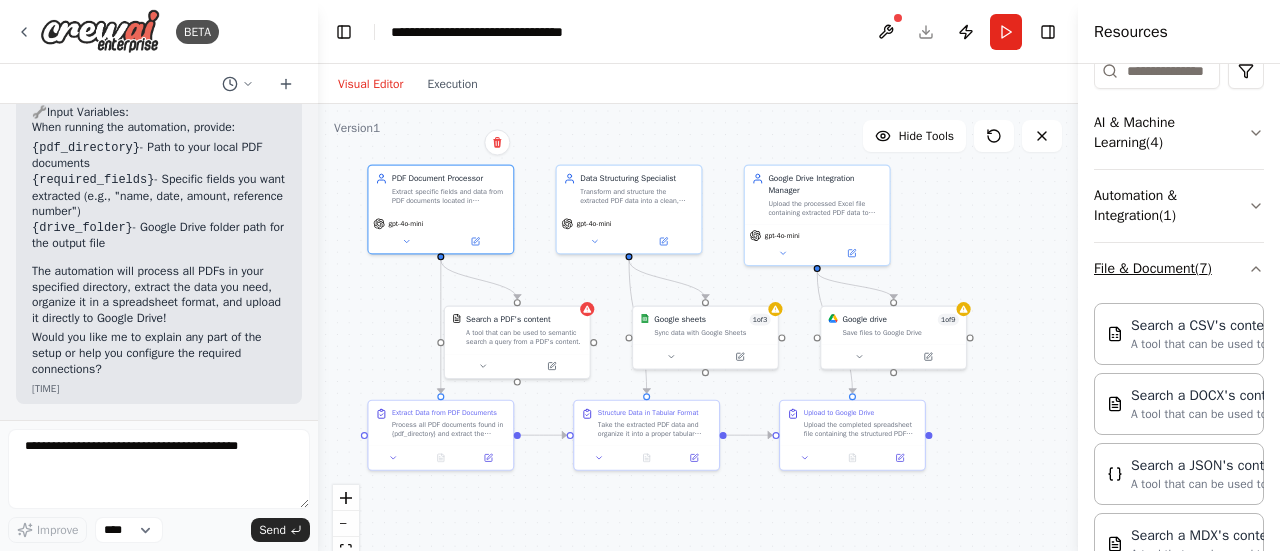 click 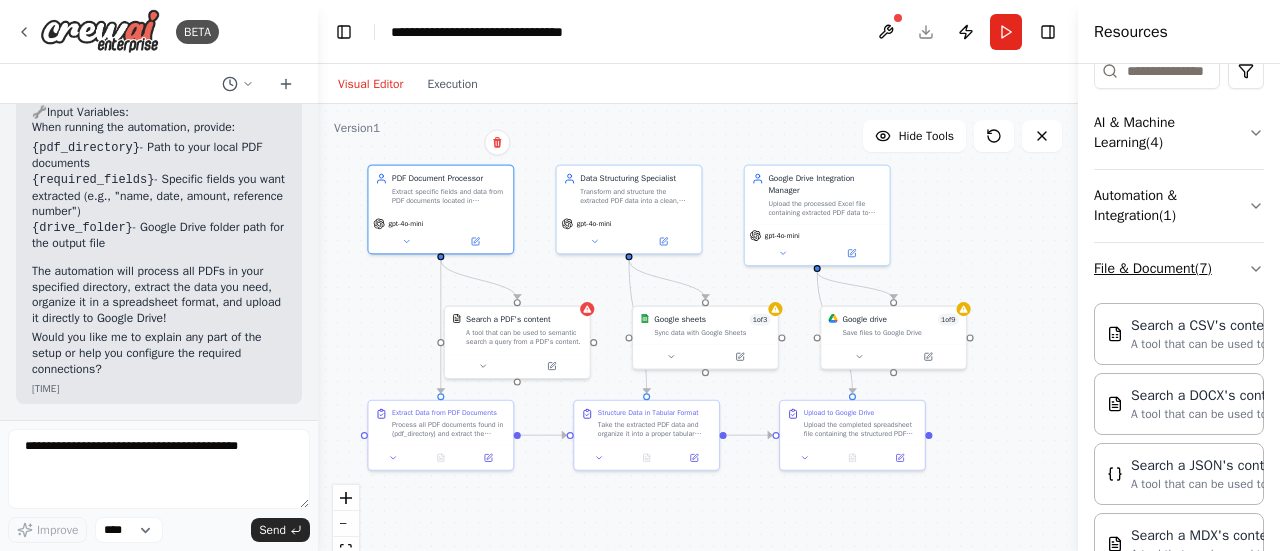 scroll, scrollTop: 236, scrollLeft: 0, axis: vertical 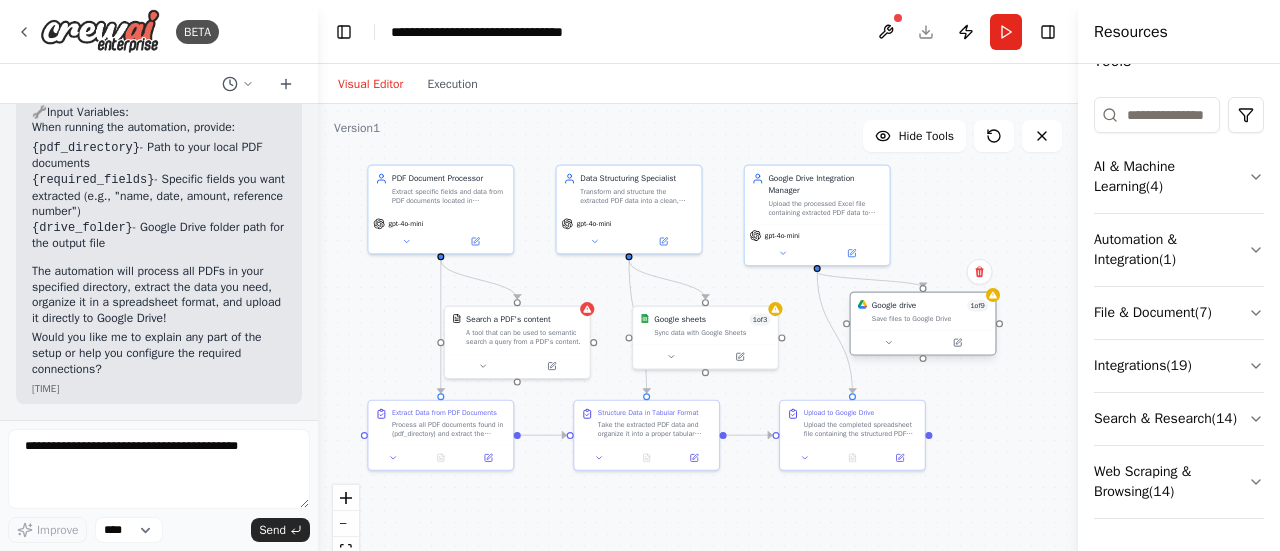drag, startPoint x: 917, startPoint y: 325, endPoint x: 954, endPoint y: 317, distance: 37.85499 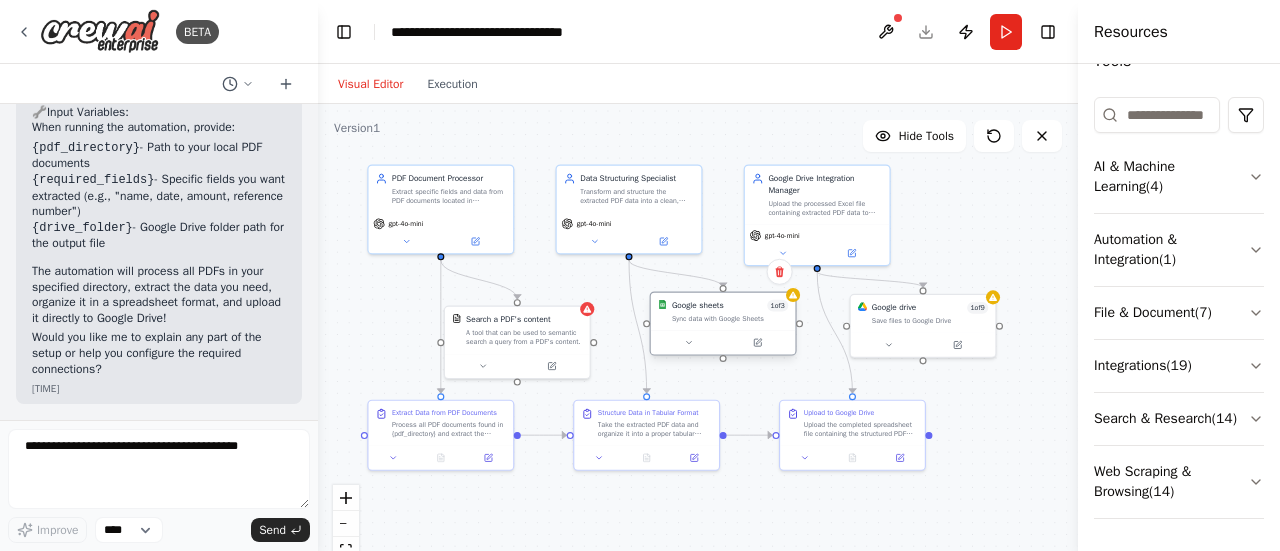 drag, startPoint x: 726, startPoint y: 333, endPoint x: 743, endPoint y: 327, distance: 18.027756 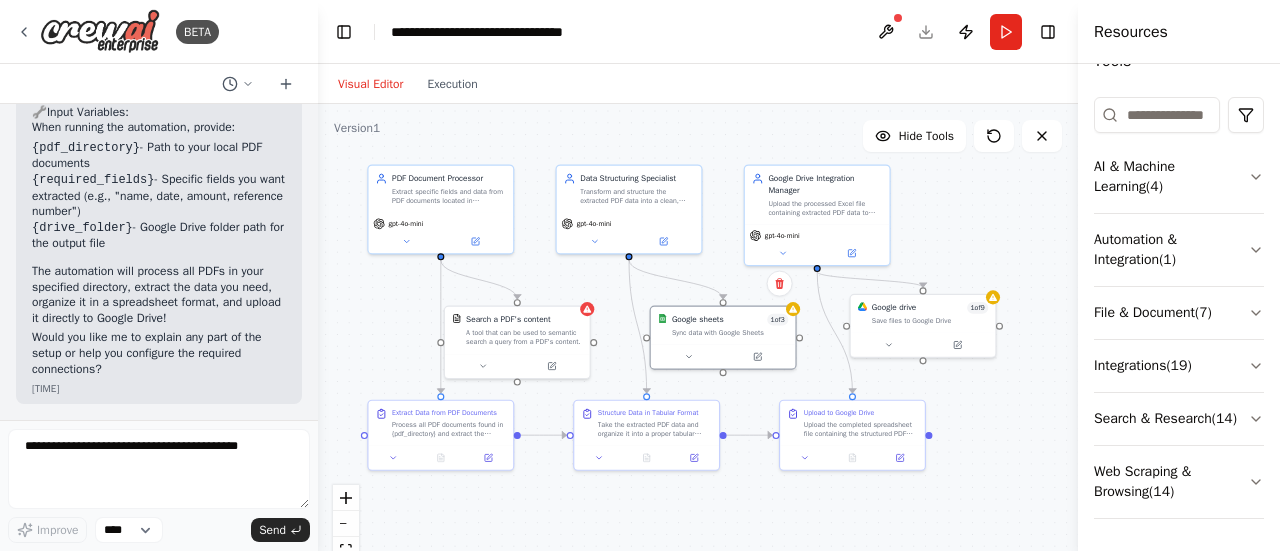 click on ".deletable-edge-delete-btn {
width: 20px;
height: 20px;
border: 0px solid #ffffff;
color: #6b7280;
background-color: #f8fafc;
cursor: pointer;
border-radius: 50%;
font-size: 12px;
padding: 3px;
display: flex;
align-items: center;
justify-content: center;
transition: all 0.2s cubic-bezier(0.4, 0, 0.2, 1);
box-shadow: 0 2px 4px rgba(0, 0, 0, 0.1);
}
.deletable-edge-delete-btn:hover {
background-color: #ef4444;
color: #ffffff;
border-color: #dc2626;
transform: scale(1.1);
box-shadow: 0 4px 12px rgba(239, 68, 68, 0.4);
}
.deletable-edge-delete-btn:active {
transform: scale(0.95);
box-shadow: 0 2px 4px rgba(239, 68, 68, 0.3);
}
PDF Document Processor gpt-4o-mini Search a PDF's content gpt-4o-mini" at bounding box center [698, 354] 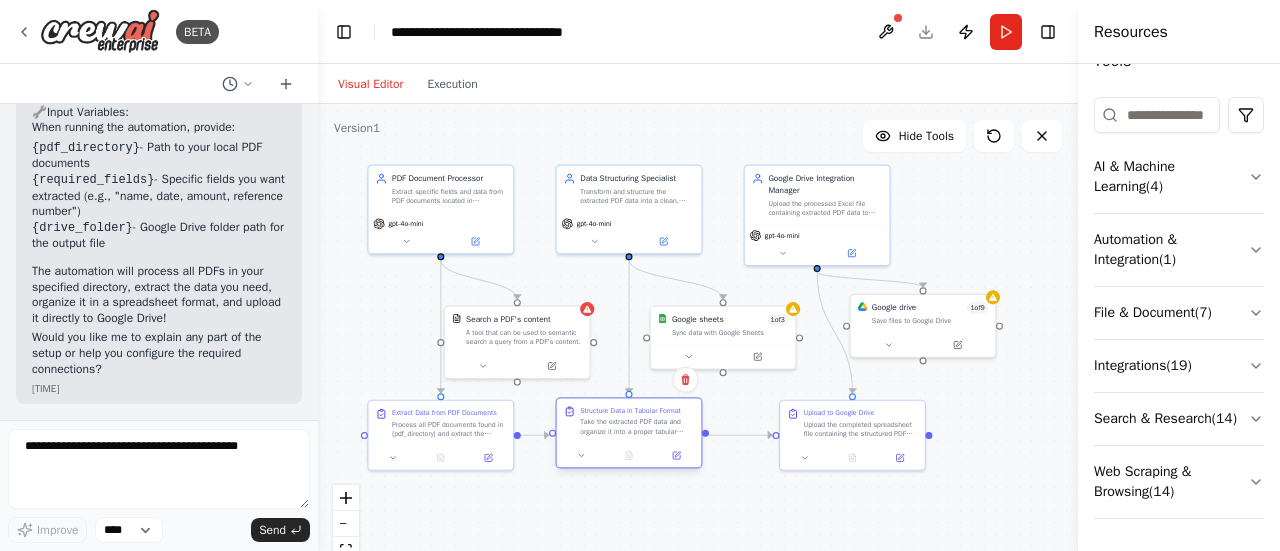 drag, startPoint x: 656, startPoint y: 437, endPoint x: 640, endPoint y: 440, distance: 16.27882 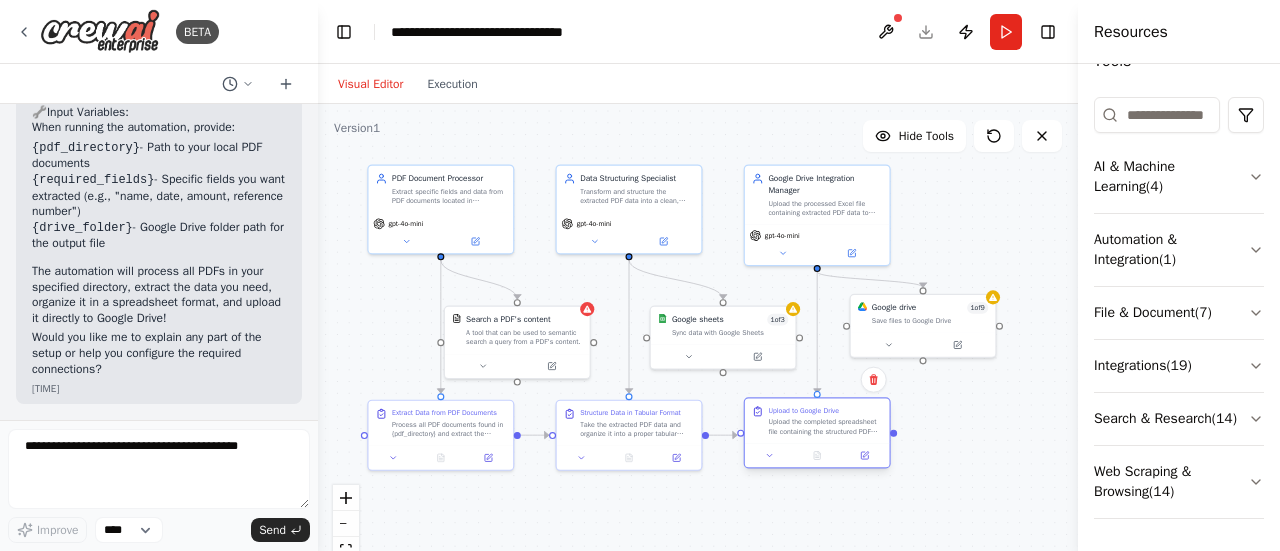 drag, startPoint x: 846, startPoint y: 429, endPoint x: 810, endPoint y: 427, distance: 36.05551 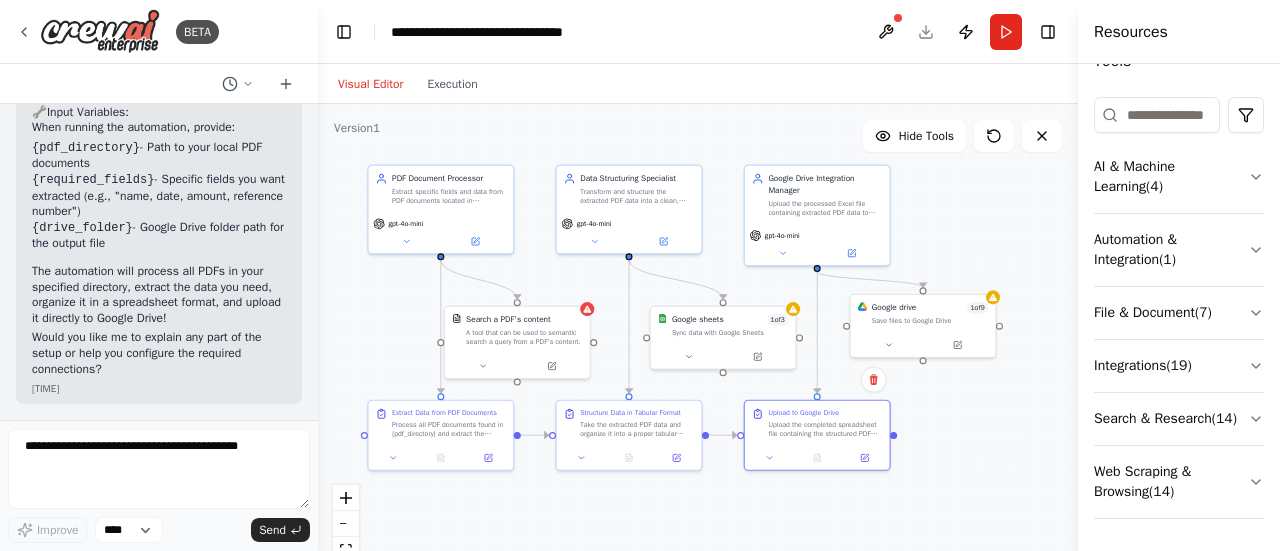 click on ".deletable-edge-delete-btn {
width: 20px;
height: 20px;
border: 0px solid #ffffff;
color: #6b7280;
background-color: #f8fafc;
cursor: pointer;
border-radius: 50%;
font-size: 12px;
padding: 3px;
display: flex;
align-items: center;
justify-content: center;
transition: all 0.2s cubic-bezier(0.4, 0, 0.2, 1);
box-shadow: 0 2px 4px rgba(0, 0, 0, 0.1);
}
.deletable-edge-delete-btn:hover {
background-color: #ef4444;
color: #ffffff;
border-color: #dc2626;
transform: scale(1.1);
box-shadow: 0 4px 12px rgba(239, 68, 68, 0.4);
}
.deletable-edge-delete-btn:active {
transform: scale(0.95);
box-shadow: 0 2px 4px rgba(239, 68, 68, 0.3);
}
PDF Document Processor gpt-4o-mini Search a PDF's content gpt-4o-mini" at bounding box center [698, 354] 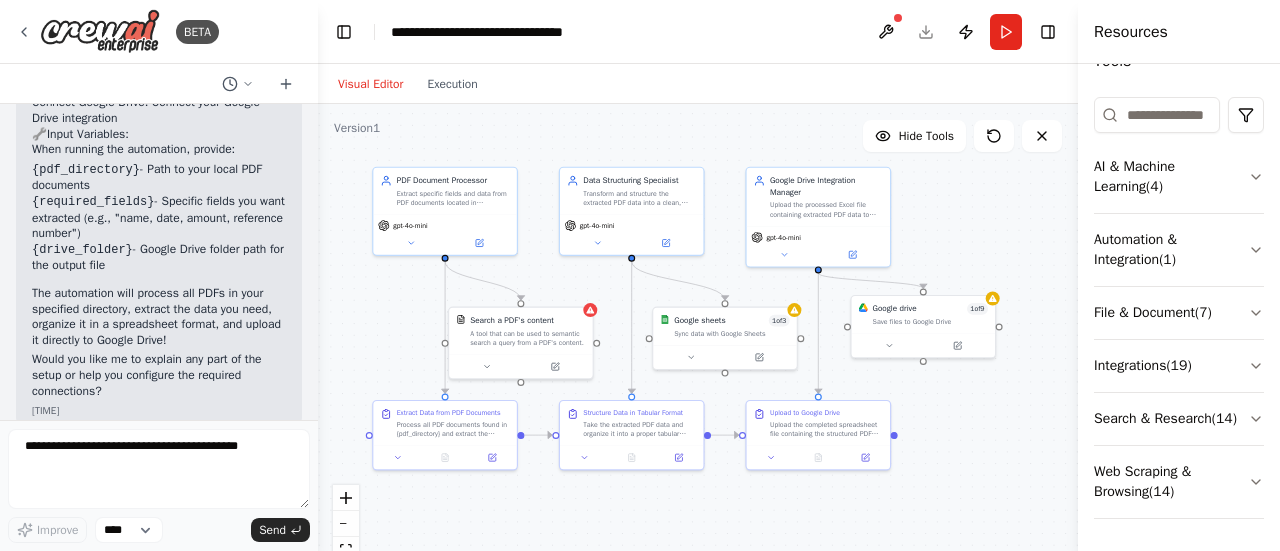 scroll, scrollTop: 2422, scrollLeft: 0, axis: vertical 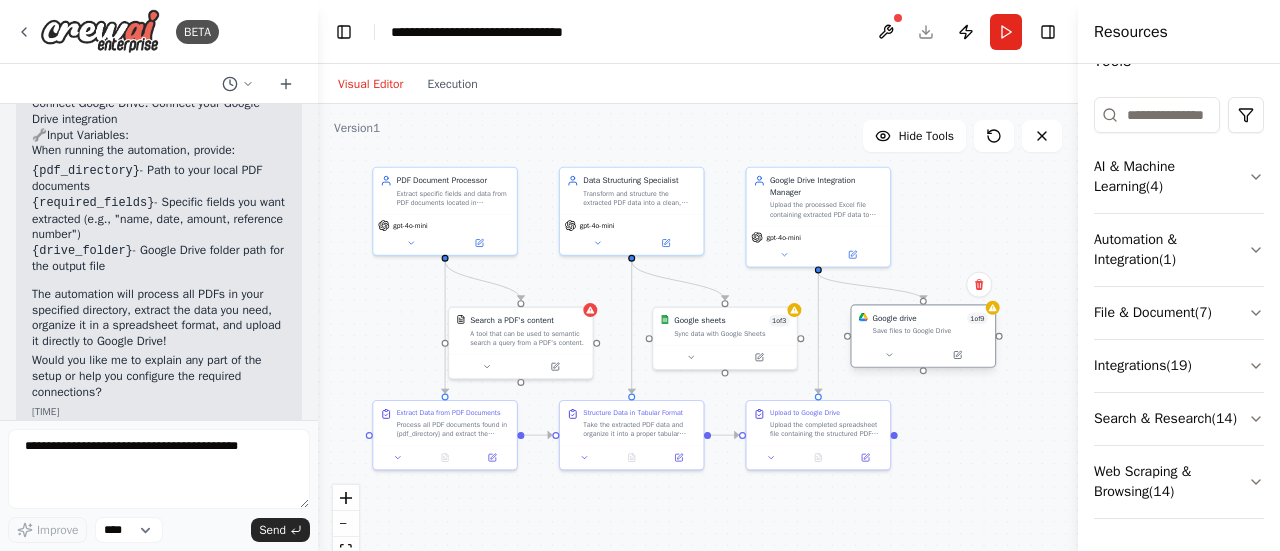 drag, startPoint x: 942, startPoint y: 333, endPoint x: 944, endPoint y: 346, distance: 13.152946 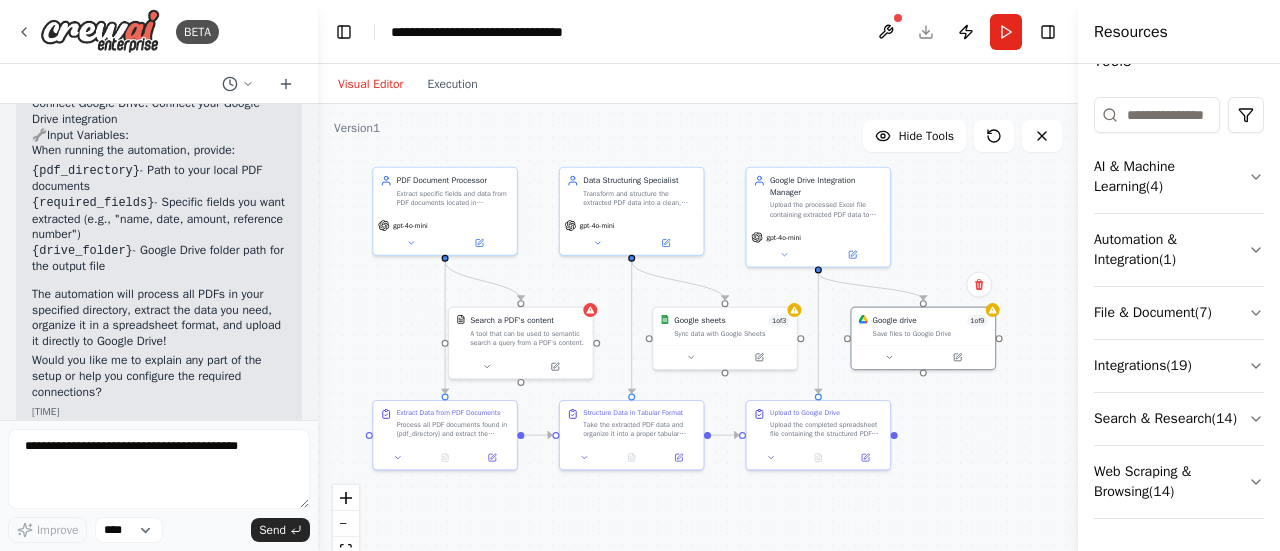 click on ".deletable-edge-delete-btn {
width: 20px;
height: 20px;
border: 0px solid #ffffff;
color: #6b7280;
background-color: #f8fafc;
cursor: pointer;
border-radius: 50%;
font-size: 12px;
padding: 3px;
display: flex;
align-items: center;
justify-content: center;
transition: all 0.2s cubic-bezier(0.4, 0, 0.2, 1);
box-shadow: 0 2px 4px rgba(0, 0, 0, 0.1);
}
.deletable-edge-delete-btn:hover {
background-color: #ef4444;
color: #ffffff;
border-color: #dc2626;
transform: scale(1.1);
box-shadow: 0 4px 12px rgba(239, 68, 68, 0.4);
}
.deletable-edge-delete-btn:active {
transform: scale(0.95);
box-shadow: 0 2px 4px rgba(239, 68, 68, 0.3);
}
PDF Document Processor gpt-4o-mini Search a PDF's content gpt-4o-mini" at bounding box center [698, 354] 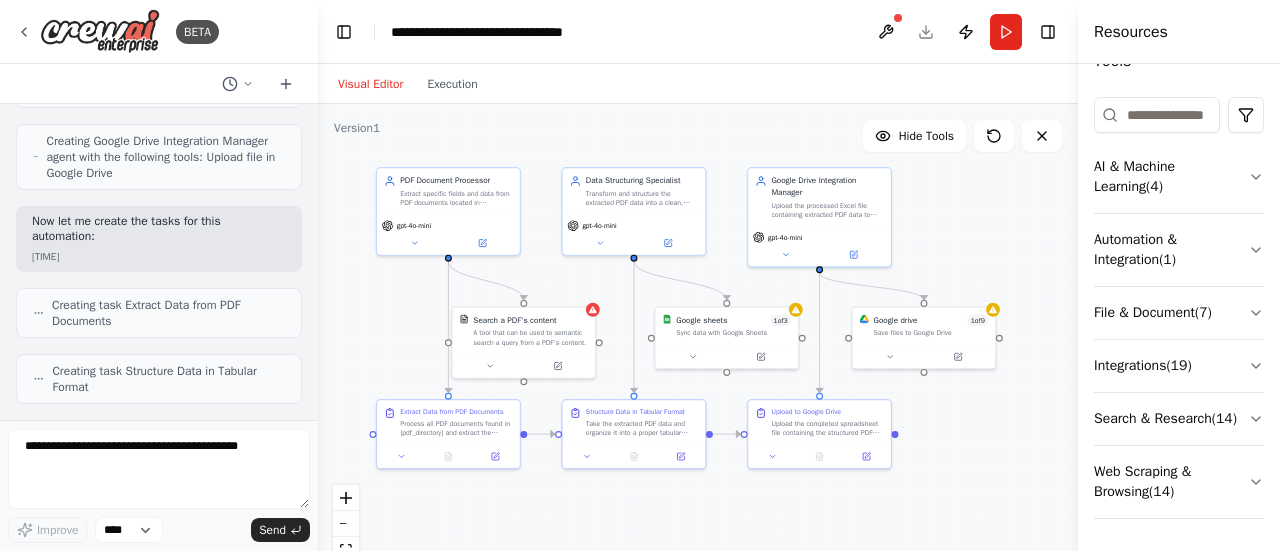 scroll, scrollTop: 1384, scrollLeft: 0, axis: vertical 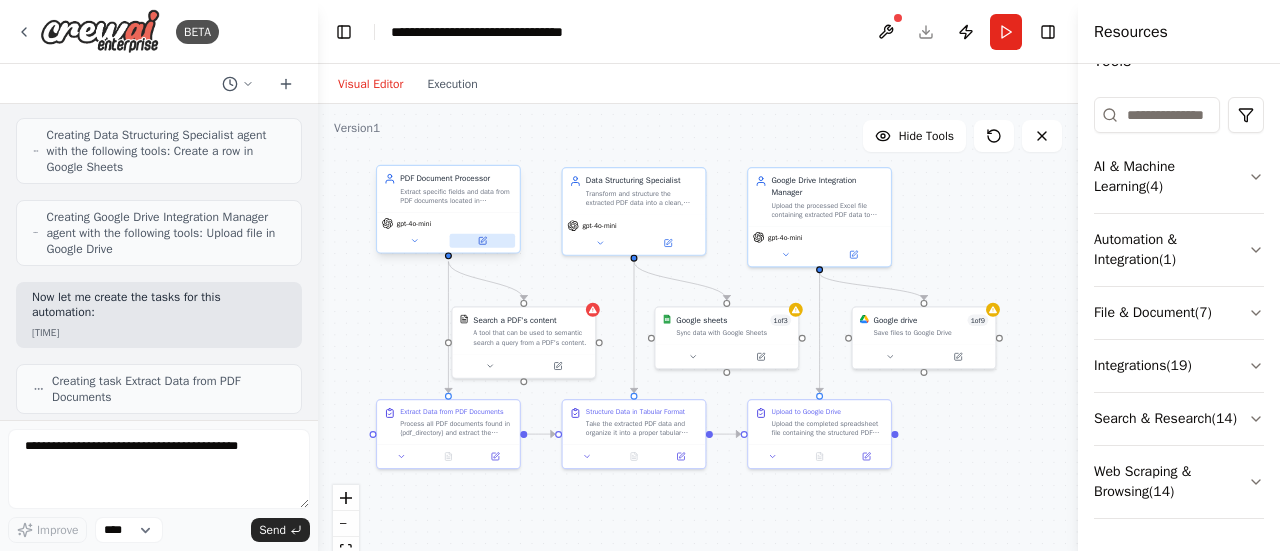 click at bounding box center (483, 241) 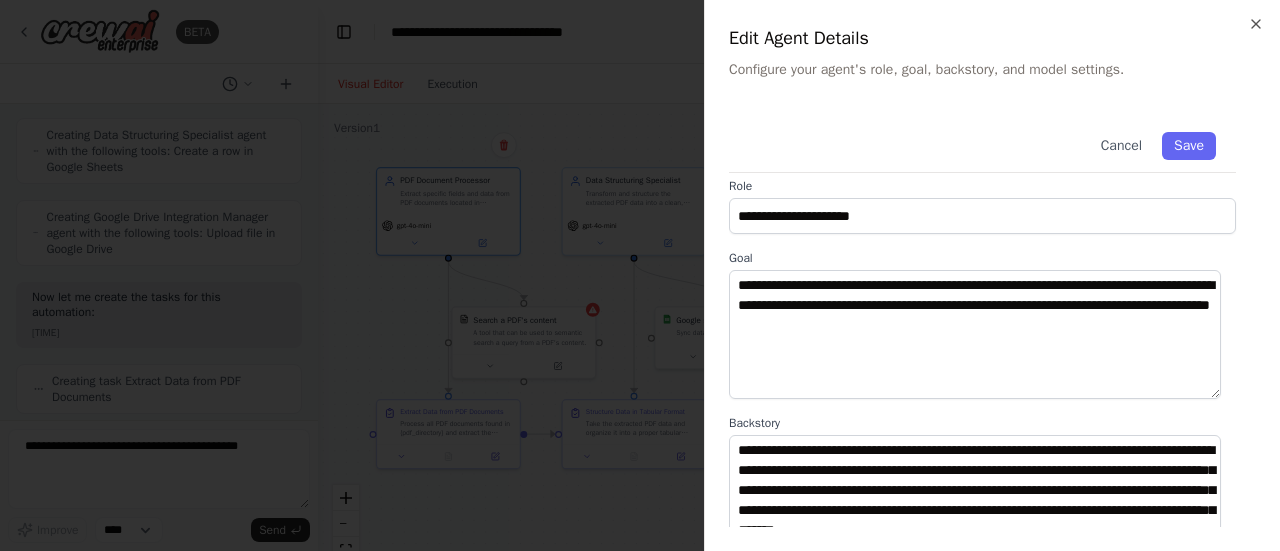 scroll, scrollTop: 0, scrollLeft: 0, axis: both 